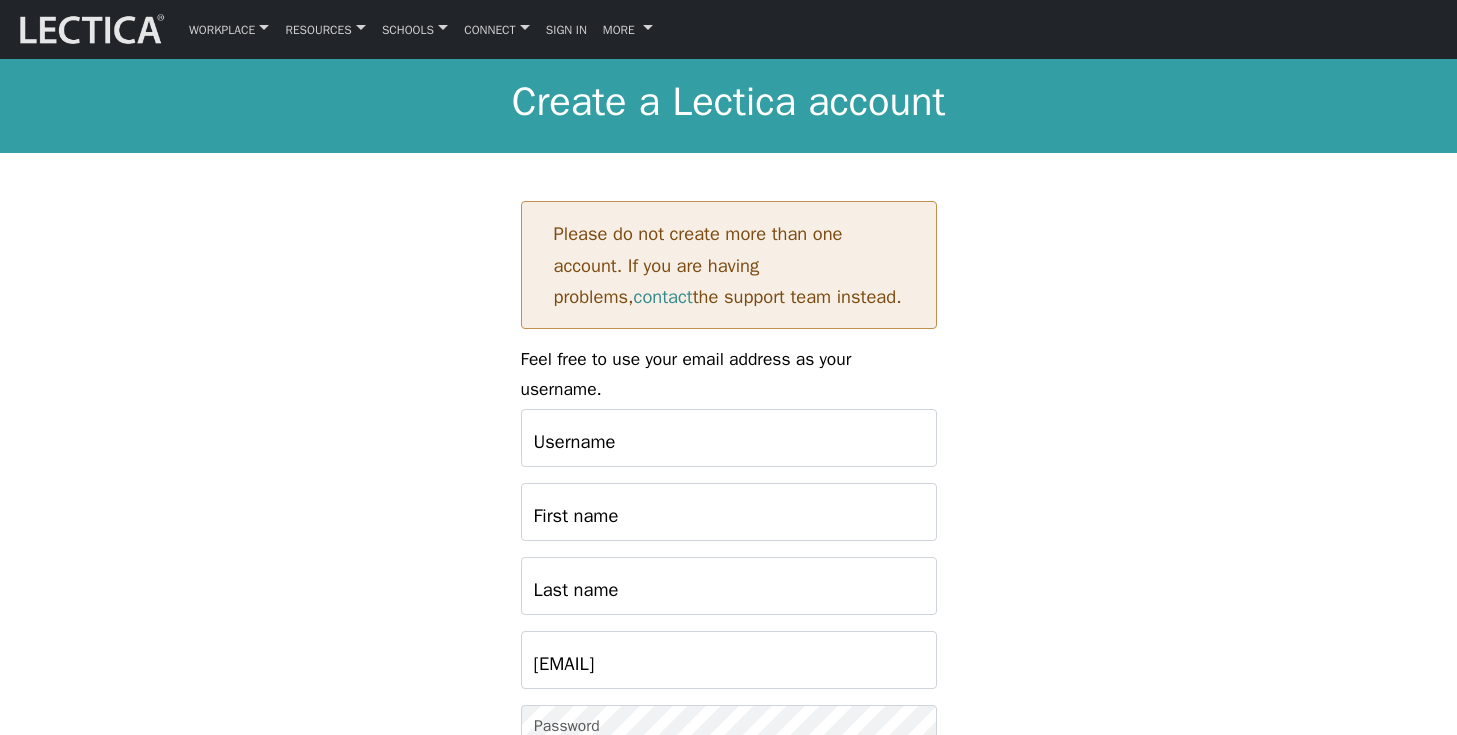 scroll, scrollTop: 0, scrollLeft: 0, axis: both 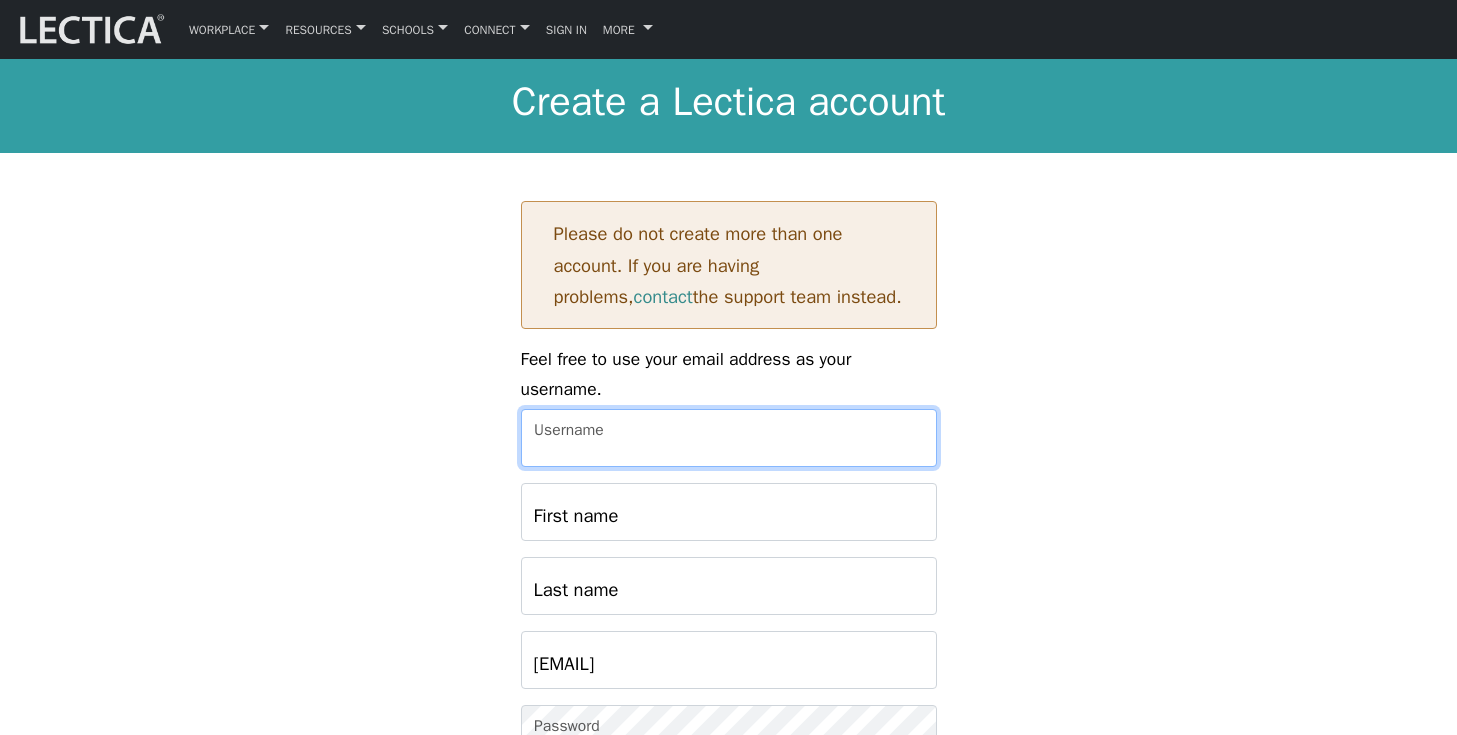 click on "Username" at bounding box center [729, 438] 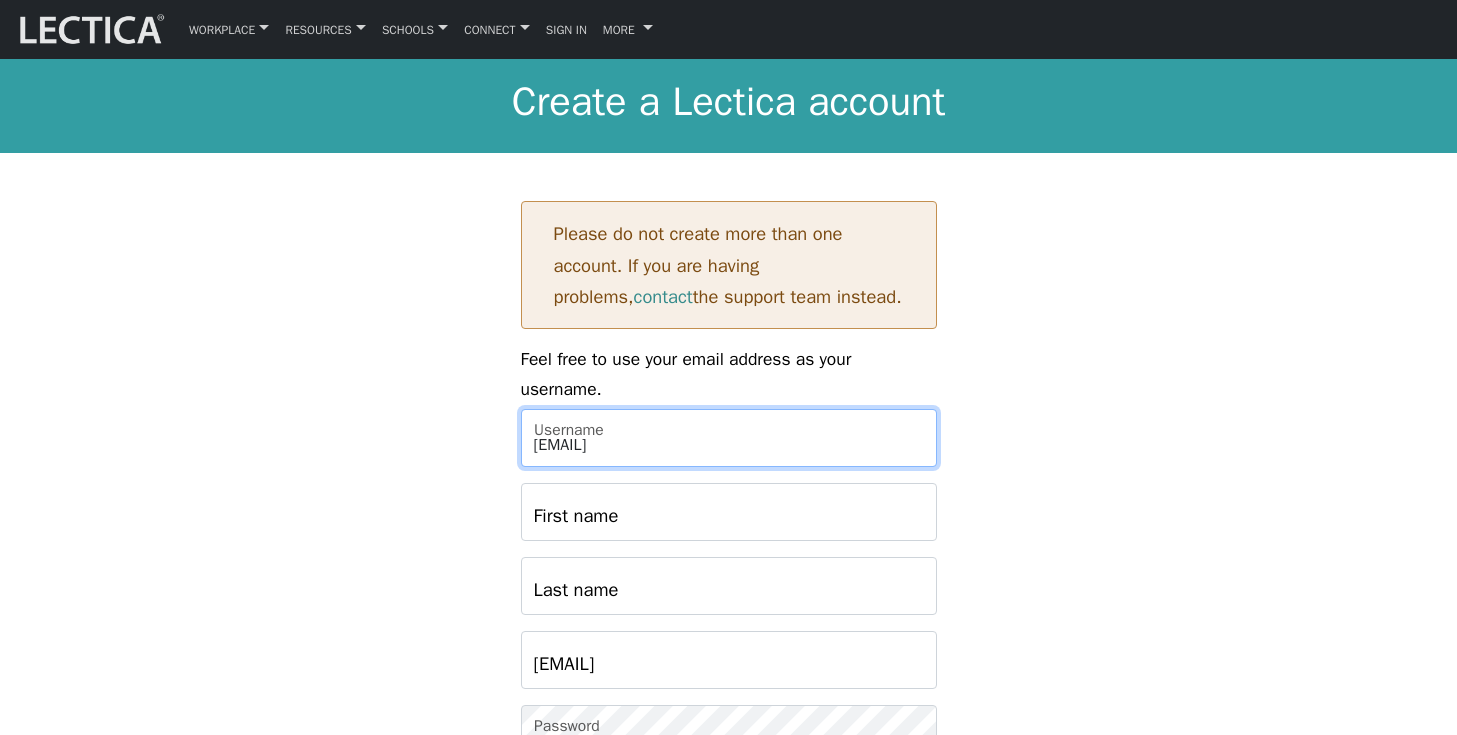 type on "[EMAIL]" 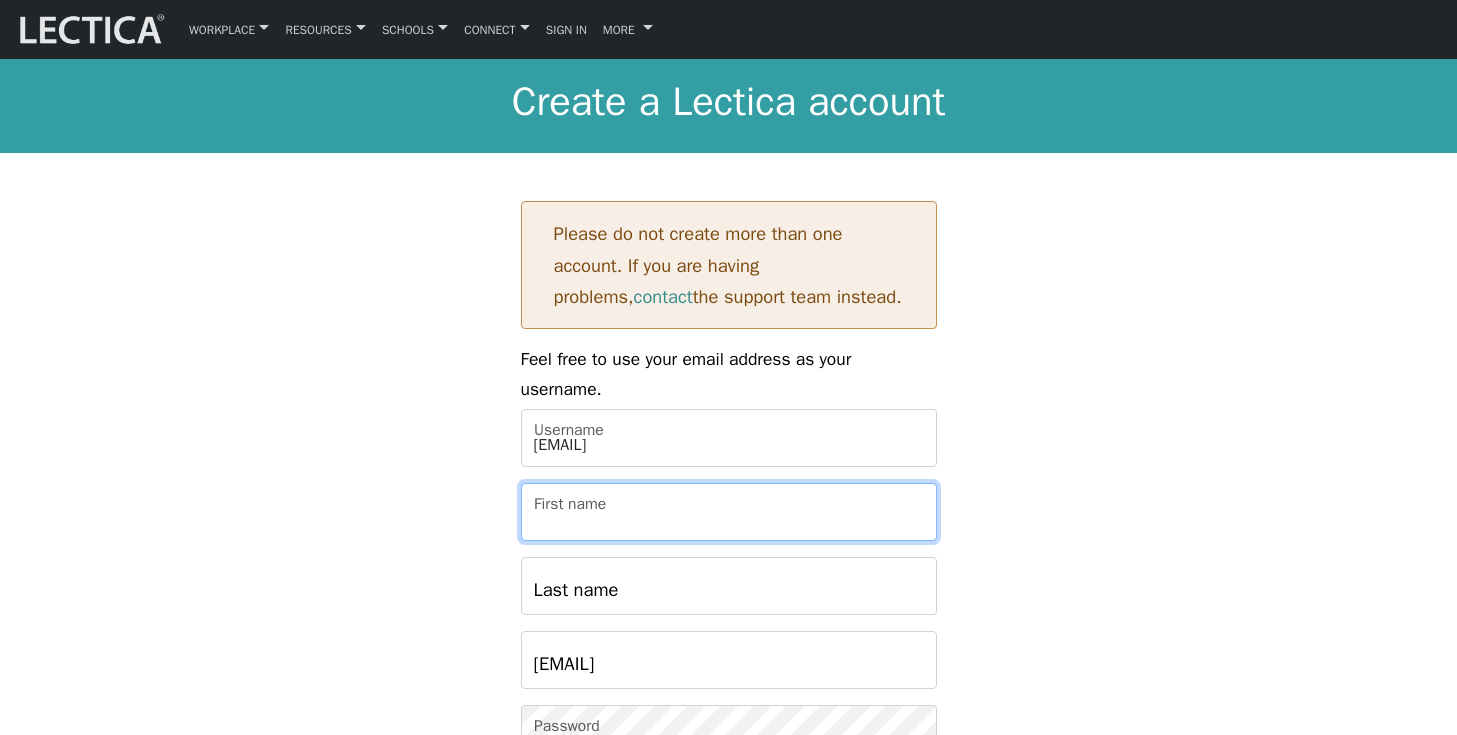 click on "First name" at bounding box center [729, 512] 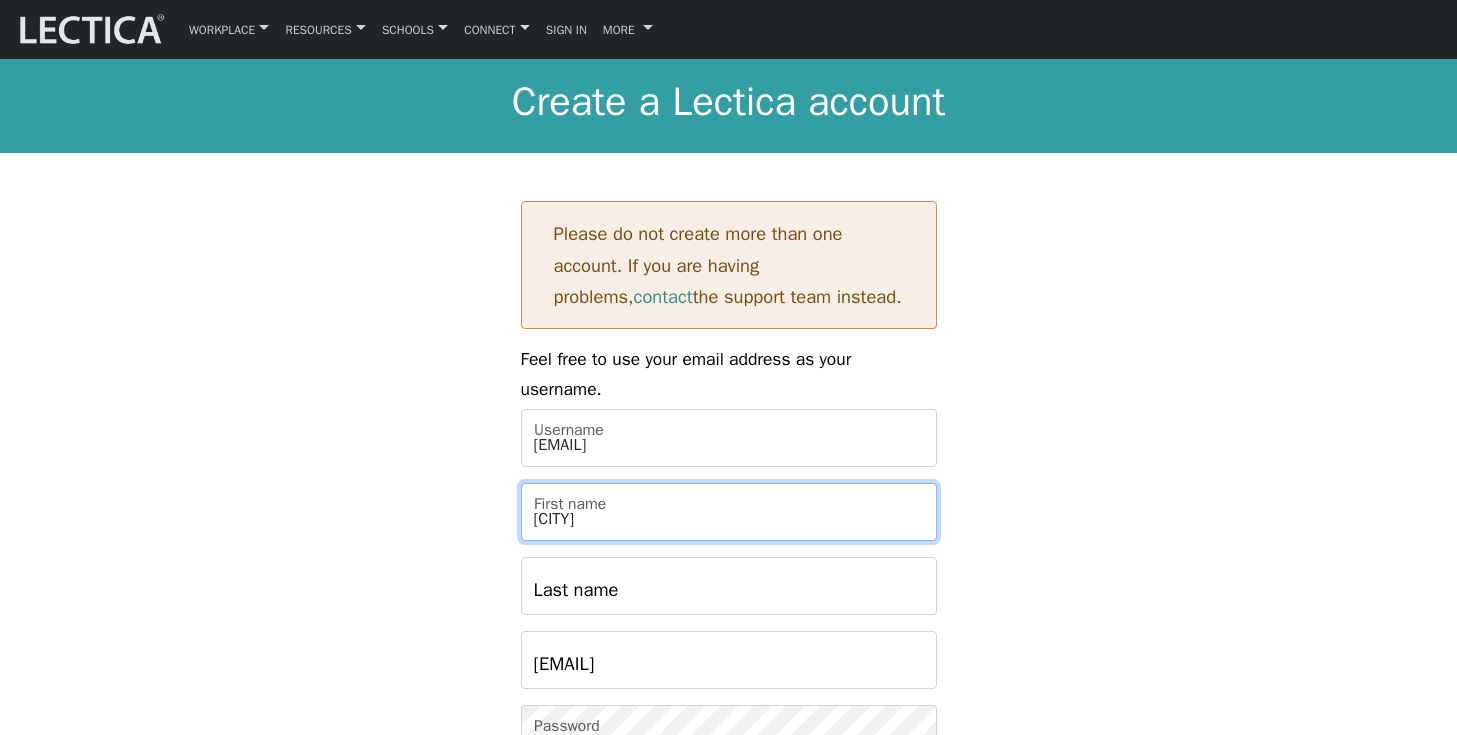 type on "[CITY]" 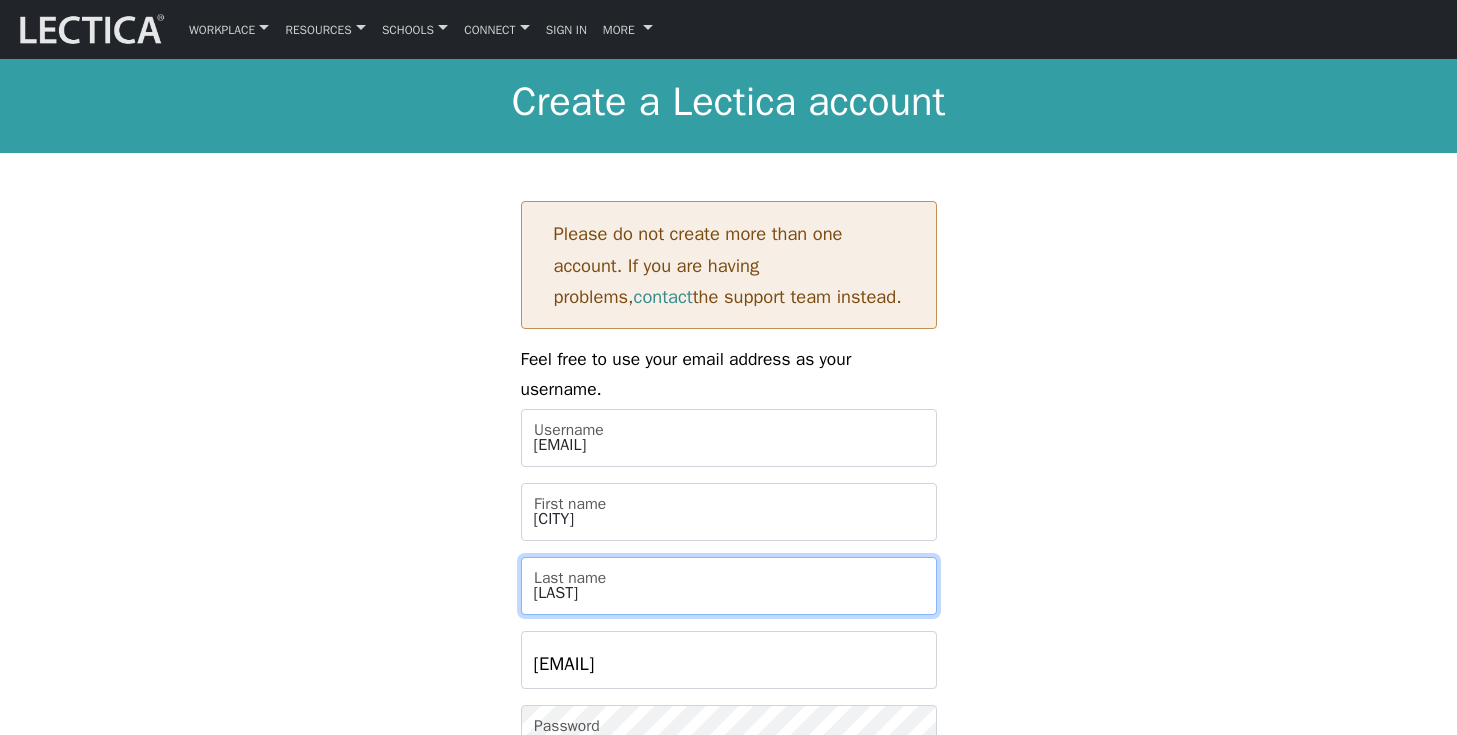 type on "[LAST]" 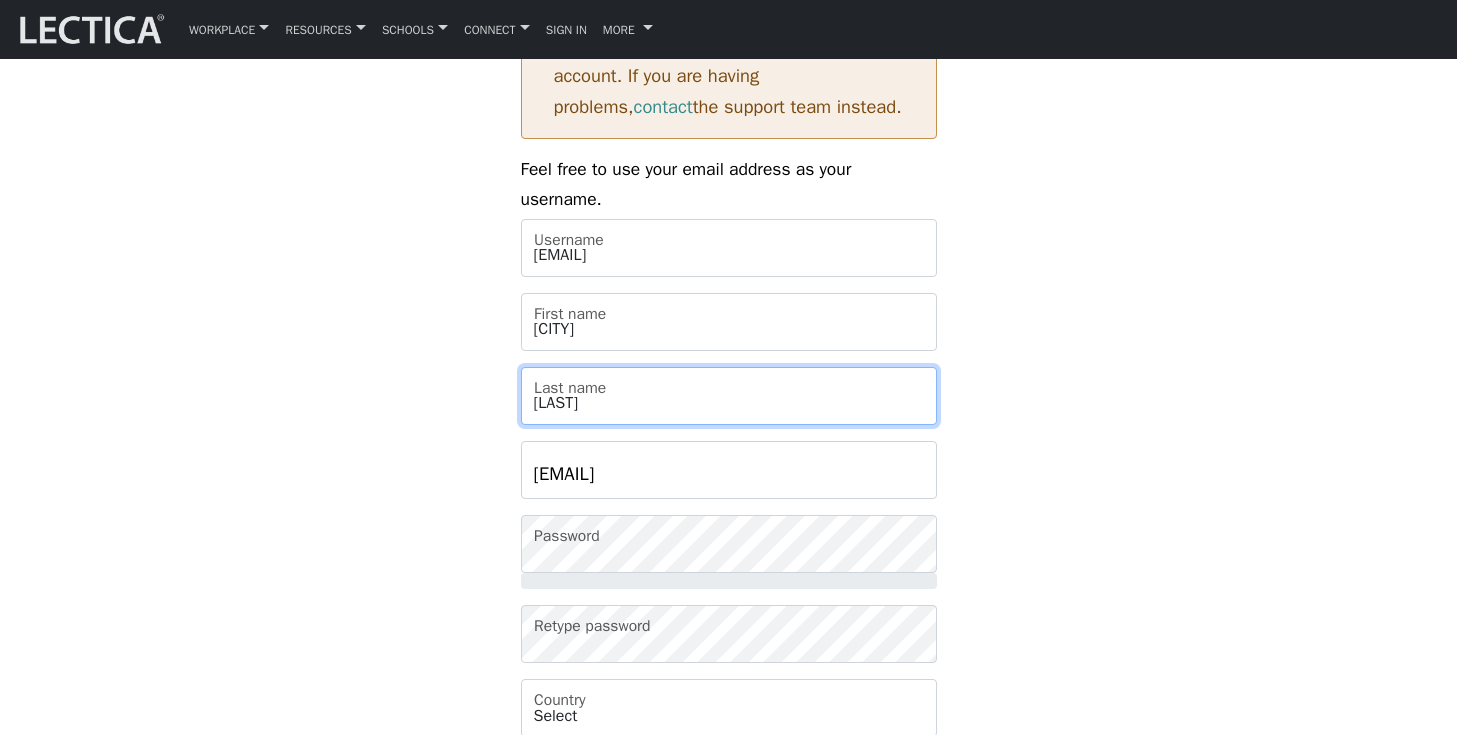 scroll, scrollTop: 201, scrollLeft: 0, axis: vertical 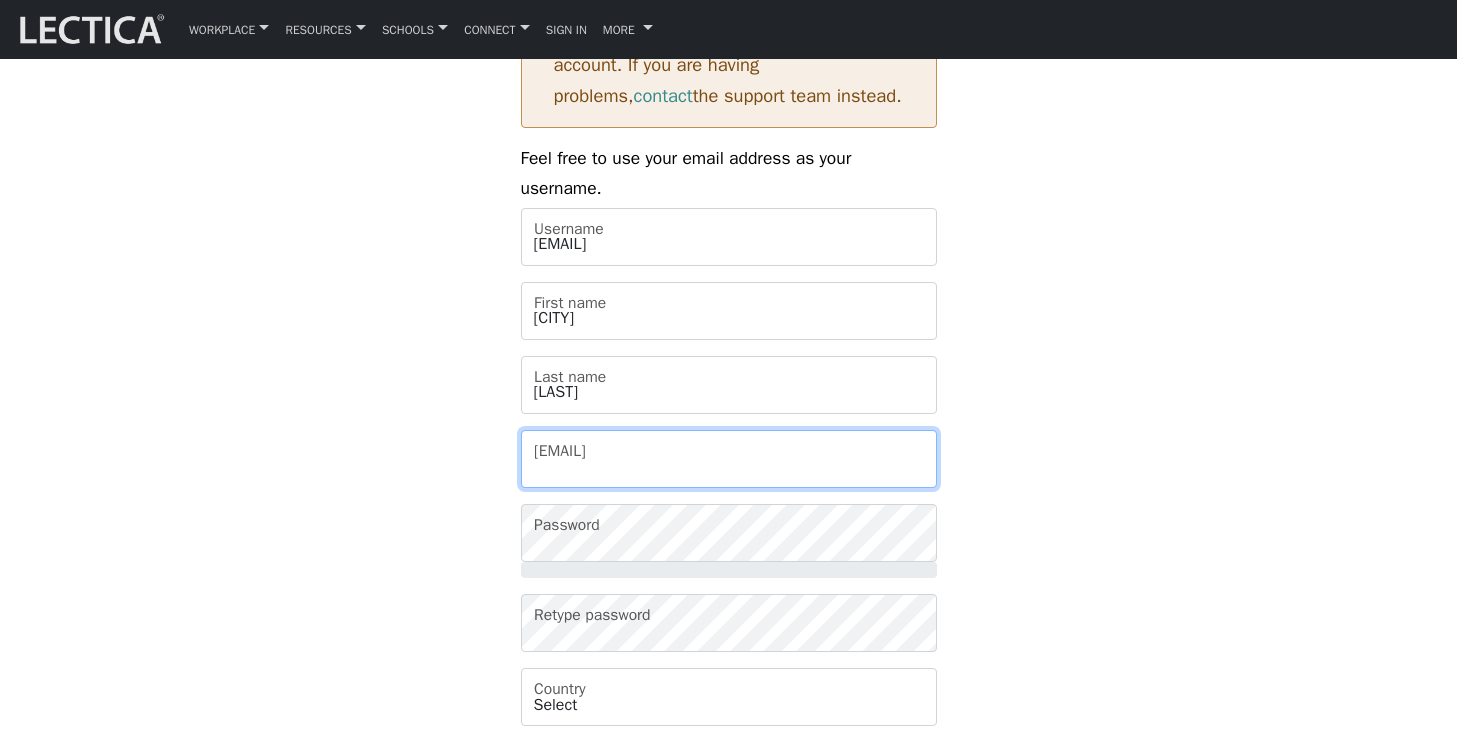 click on "[EMAIL]" at bounding box center (729, 459) 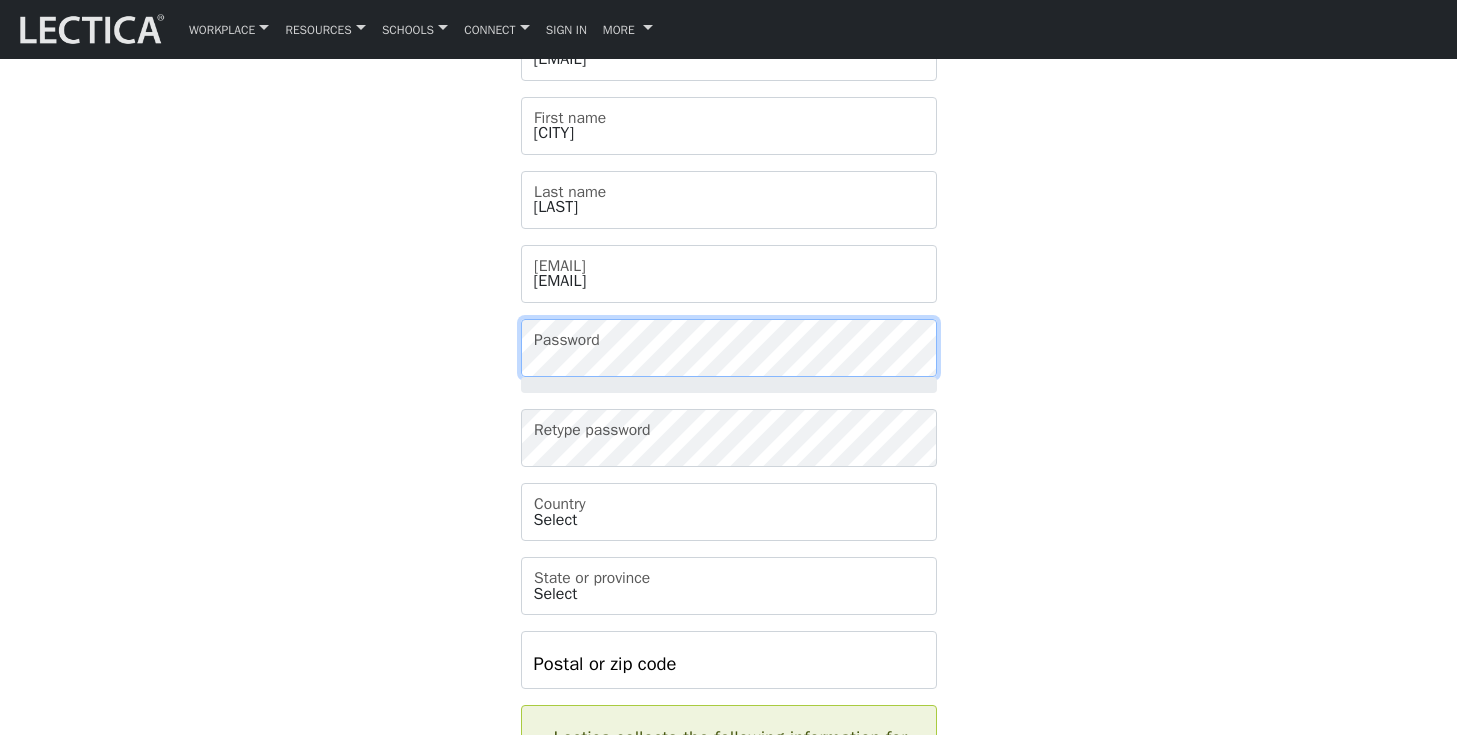 scroll, scrollTop: 384, scrollLeft: 0, axis: vertical 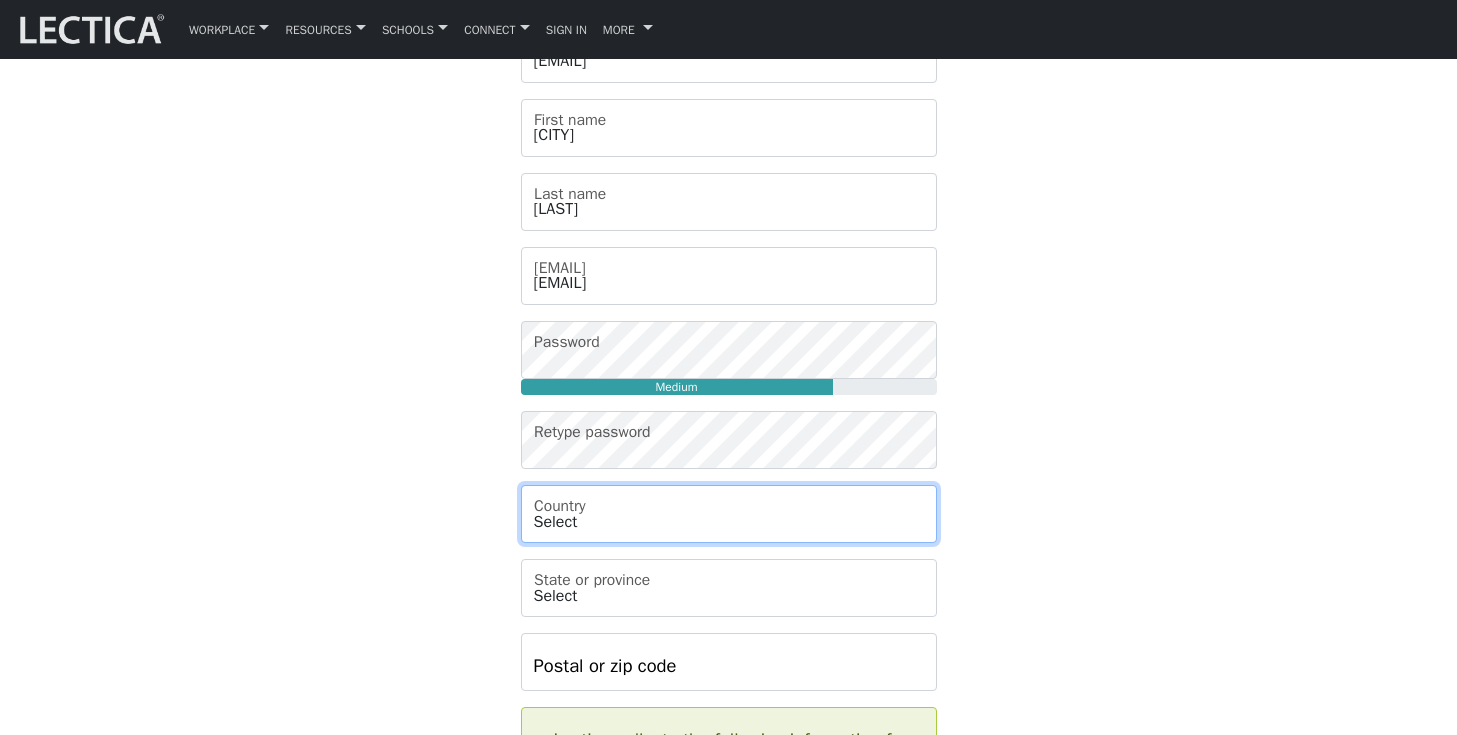 click on "Select
Afghanistan
A…land Islands
Albania
Algeria
American Samoa
Andorra
Angola
Angui
lla
Antarctica
Antigua and Barbuda
Argentina
Armenia
Aruba
Australia
Austria
Azerbaijan
Bahamas
Bahrain
Bangladesh
Barbados
Belarus
Belgium
Belize
Benin
Bermuda
Bhutan
Bolivia
Bonaire, Sint Eustatius and Saba
Bosnia and Herzegovina
Botswana
Bouvet Island
Brazil
British Indian Ocean Territory
Brunei Darussalam
Bulgaria
Burkina Faso
Burundi
Cambodia
Cameroon
Canada
Cape Verde
Cayman Islands
Central African Republic
Chad
Chile
China
Christmas Island
Cocos (Keeling) Islands
Colombia
Comoros
Congo
Congo (the Democratic Republic of the)
Cook Islands
Costa Rica
Cote d'Ivoire
Croatia
Cuba
Curaao
Cyprus
Czech Republic
Denmark" at bounding box center [729, 514] 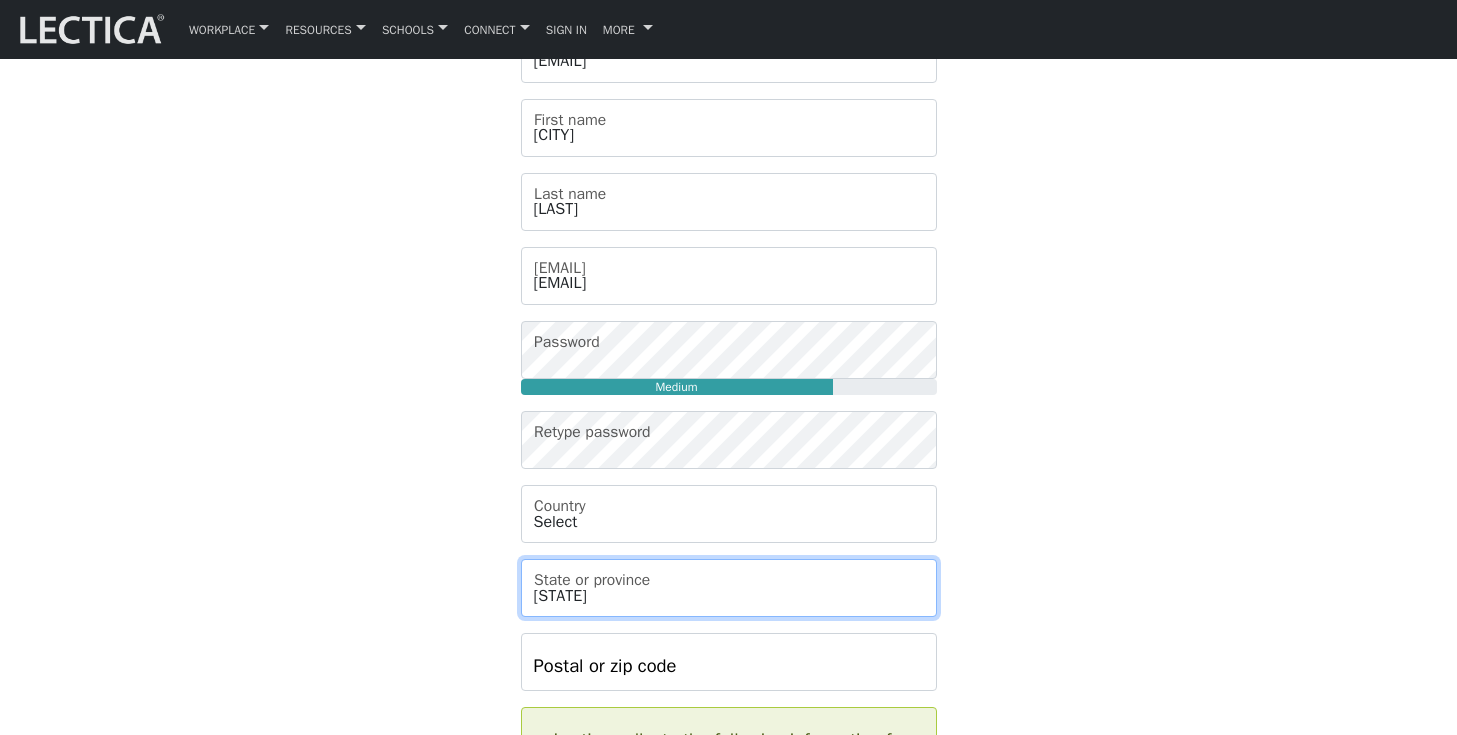 click on "[STATES]" at bounding box center (729, 588) 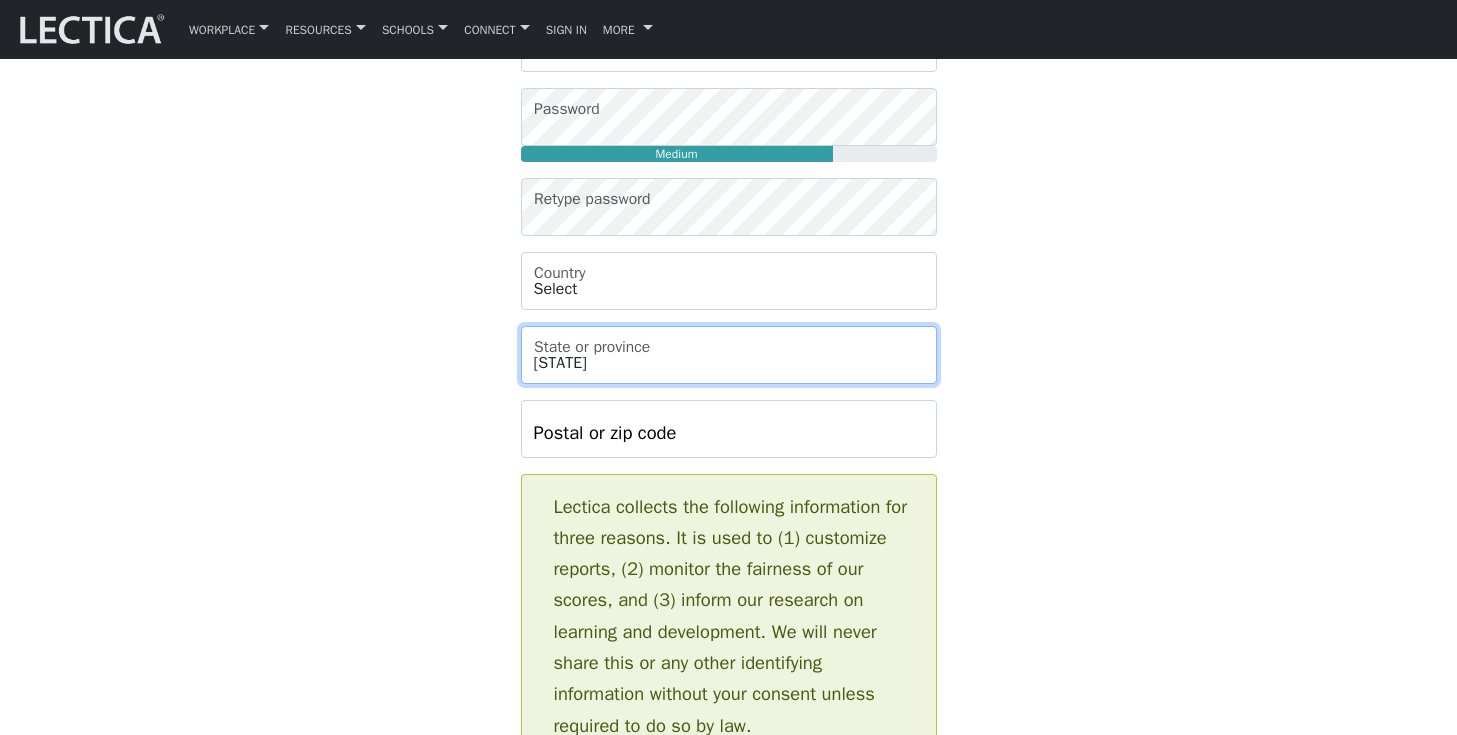 scroll, scrollTop: 637, scrollLeft: 0, axis: vertical 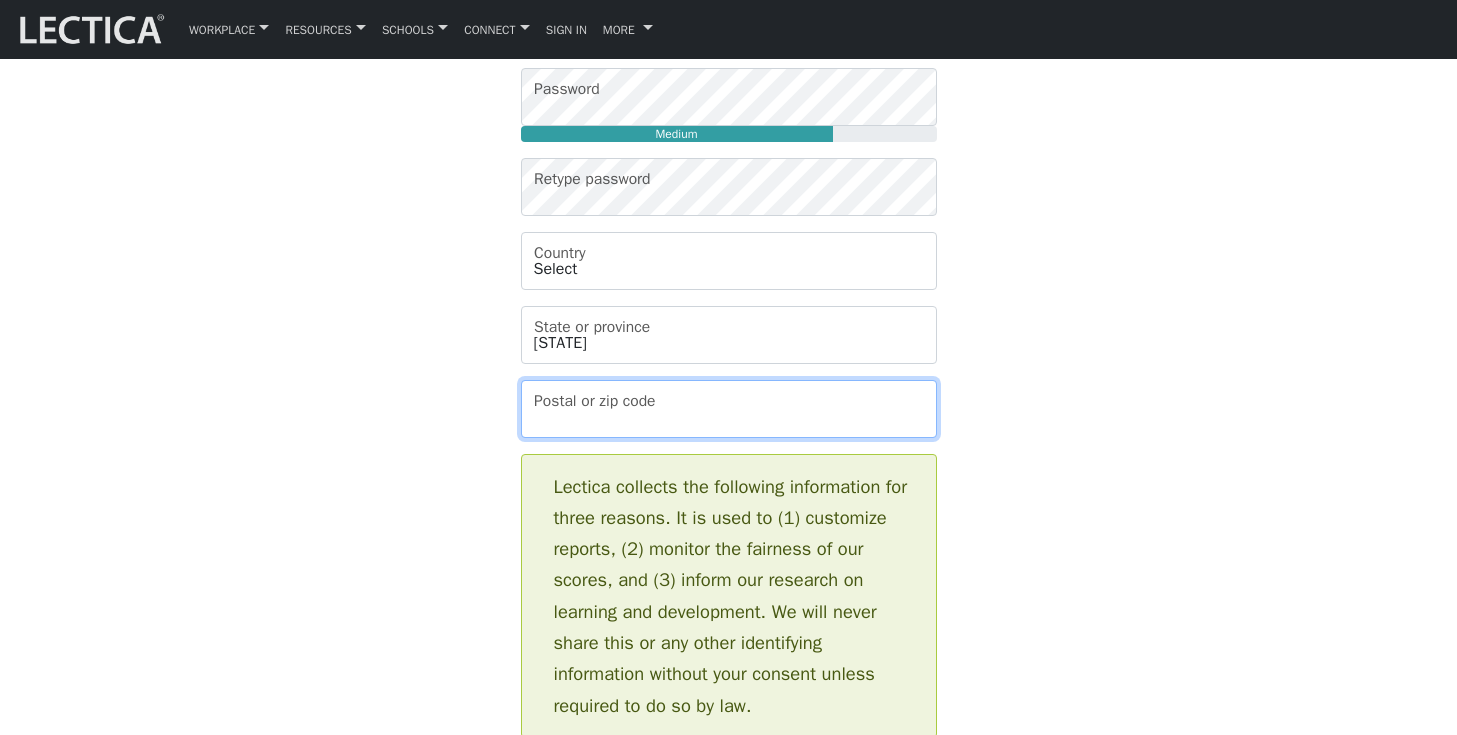 click on "Postal or zip code" at bounding box center (729, 409) 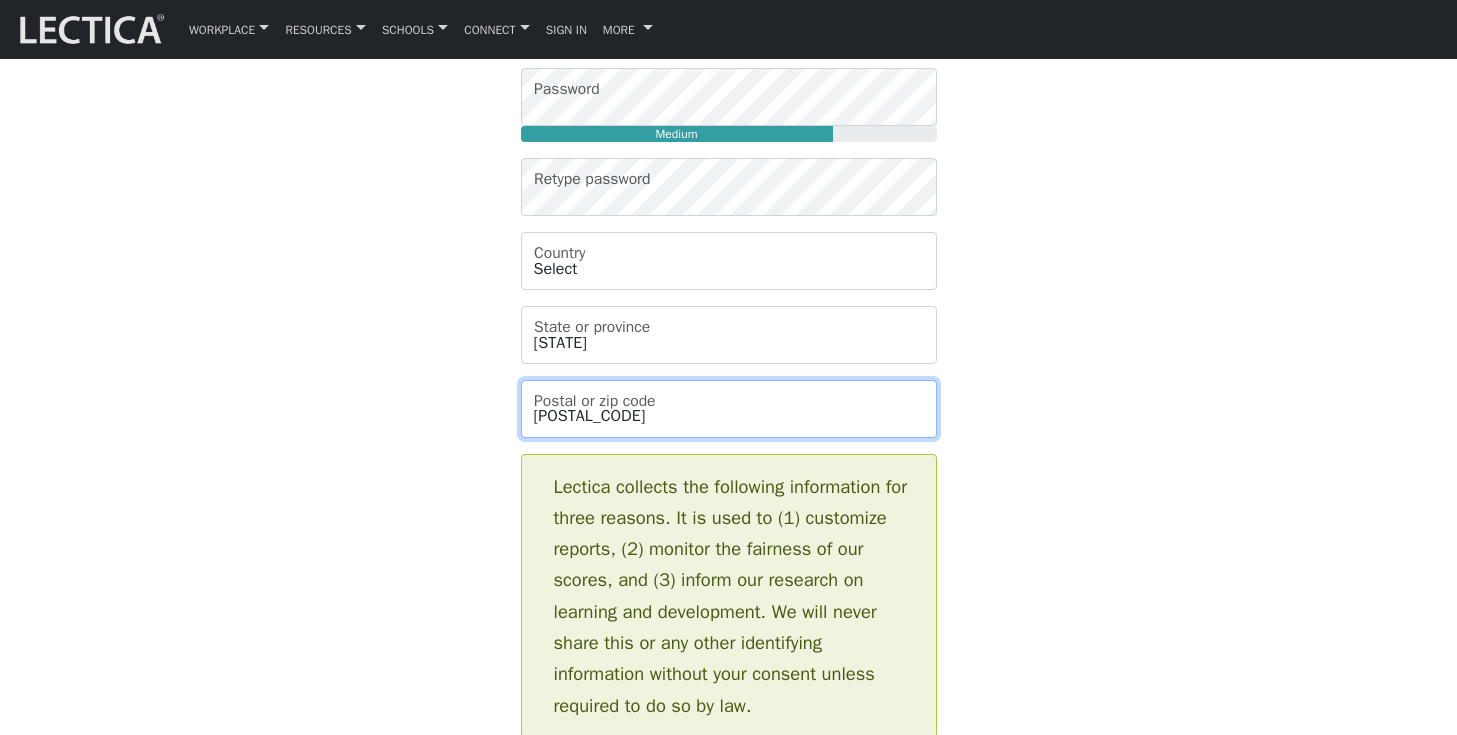 type on "[POSTAL_CODE]" 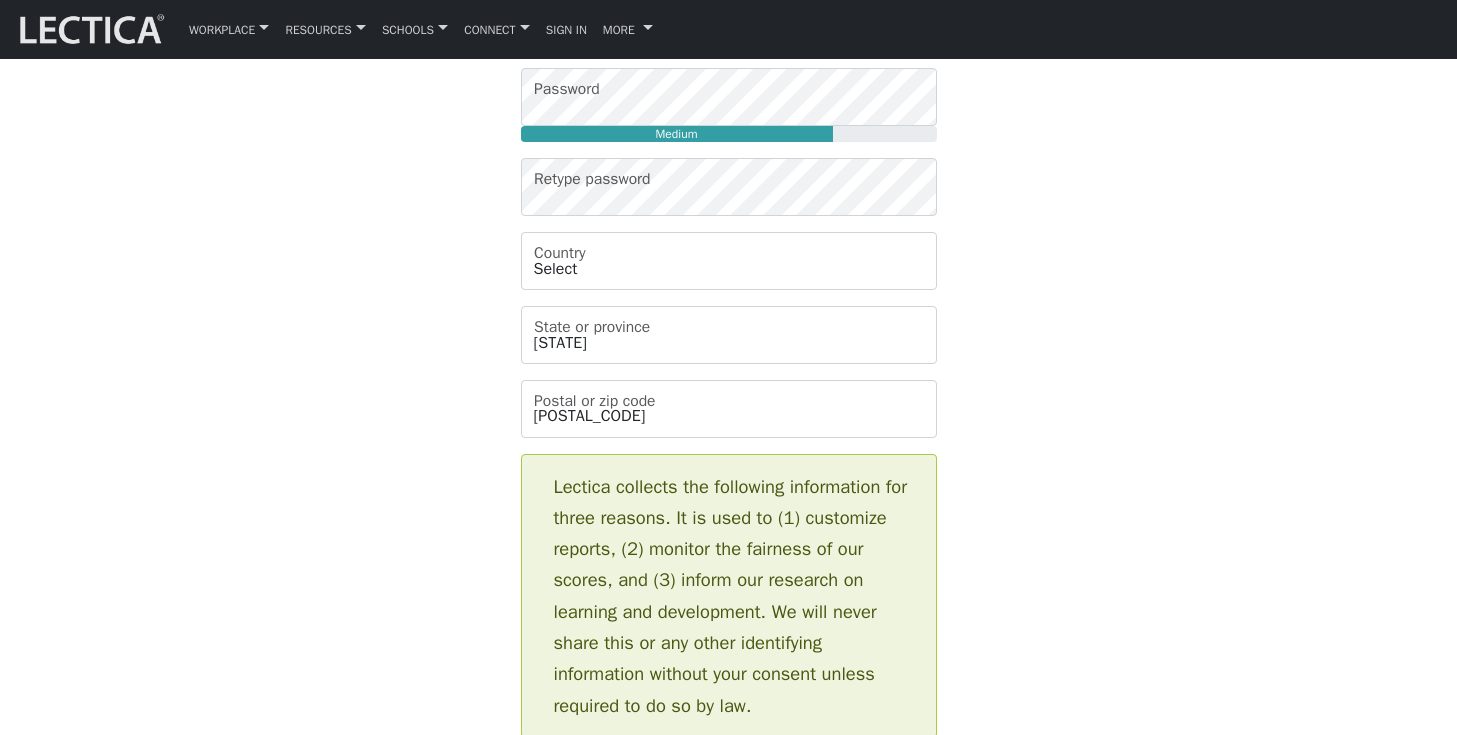 click on "Please do not create more than one account. If you are having problems,
contact  the support team instead.
Feel free to use your email address as your username.
[EMAIL]
Username
[FIRST]
First name
[LAST]
Last name
[EMAIL]
Email address
Medium
Password
Retype password
Select
Afghanistan
A…land Islands
Albania
Algeria
American Samoa
Andorra" at bounding box center (729, 541) 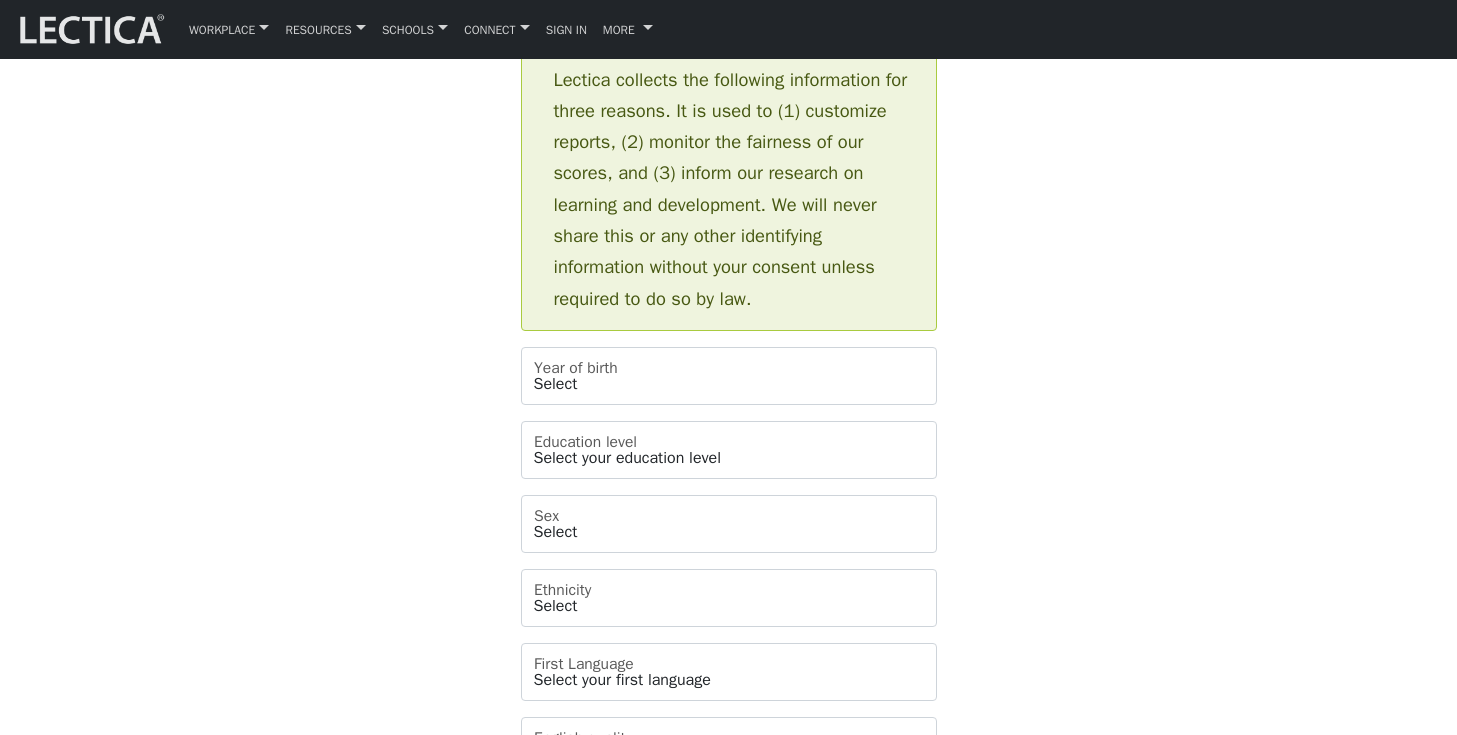scroll, scrollTop: 1045, scrollLeft: 0, axis: vertical 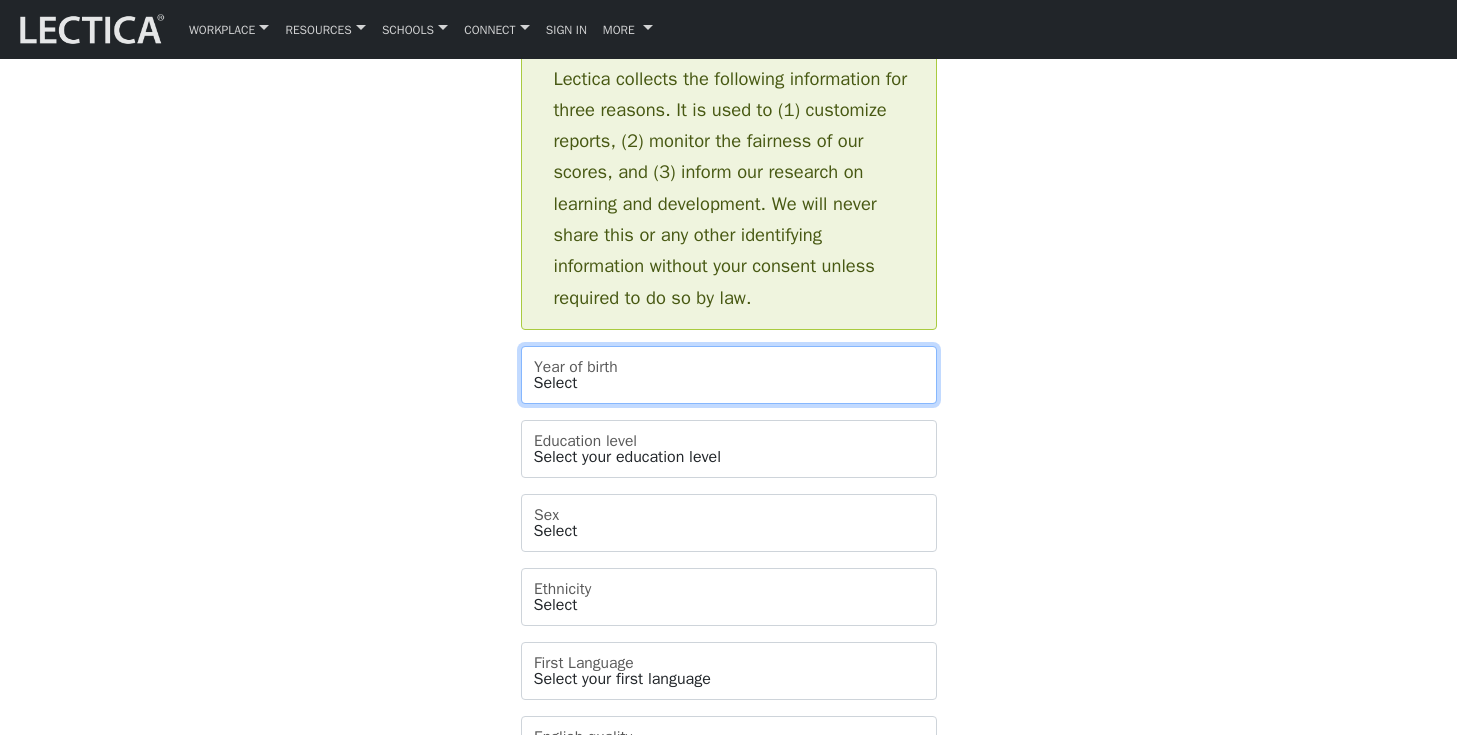 click on "[YEAR]" at bounding box center (729, 375) 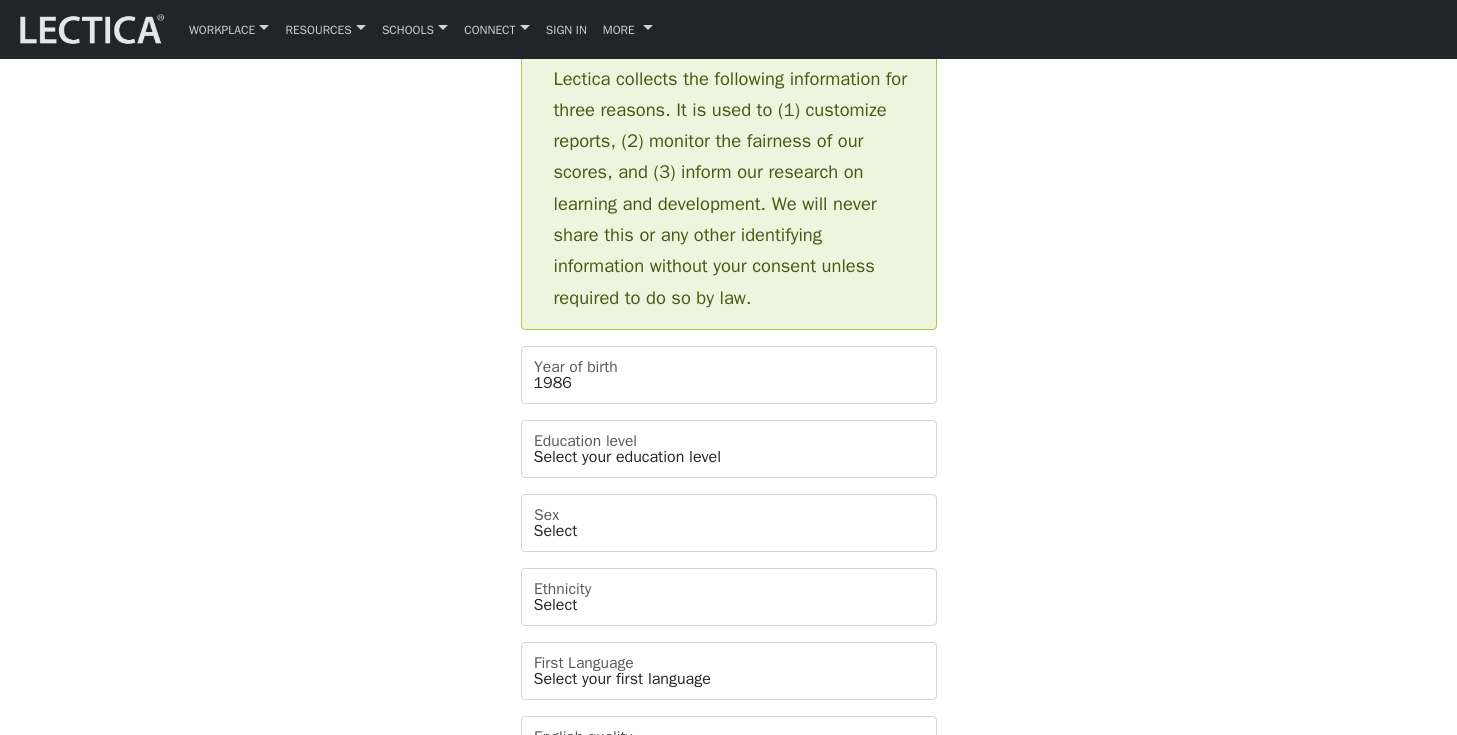 click on "Please do not create more than one account. If you are having problems,
contact  the support team instead.
Feel free to use your email address as your username.
[EMAIL]
Username
[FIRST]
First name
[LAST]
Last name
[EMAIL]
Email address
Medium
Password
Retype password
Select
Afghanistan
A…land Islands
Albania
Algeria
American Samoa
Andorra" at bounding box center (729, 133) 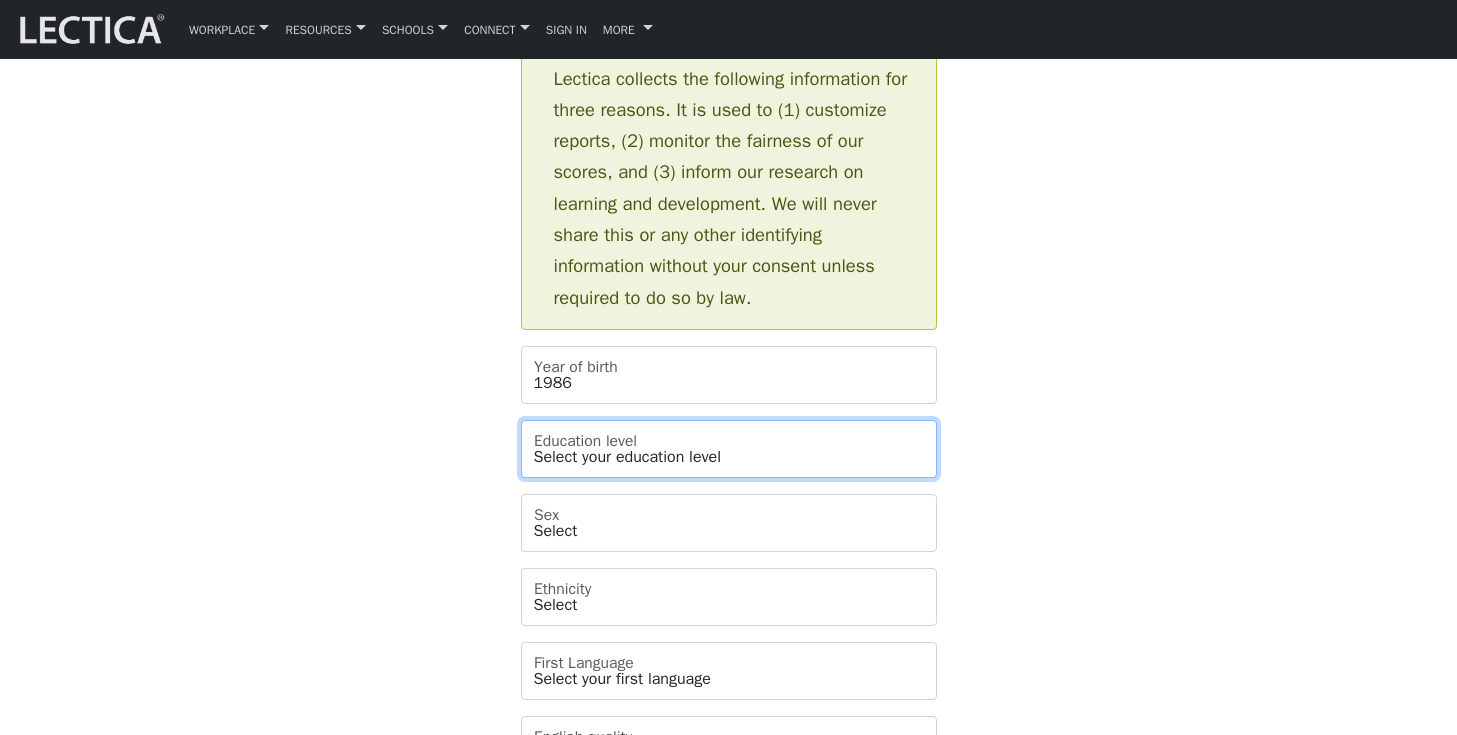 click on "Select your education level
toddler
pre-pre-pre-k
pre-pre-k
pre-k
Kindergarten
1st grade
2nd grade
3rd grade
4th grade
5th grade
6th grade
7th grade
8th grade
9th grade
10th grade
11th grade
12th grade
1st year college
2nd year college
3rd year college
4th year college
1 year masters degree
2 year masters degree
1st year doctoral study
2nd year doctoral study or 2 masters deg
3rd year doctoral study
Ph.D. or 3 masters degrees
Post-doctoral study
2 or more Ph.D.'s" at bounding box center (729, 449) 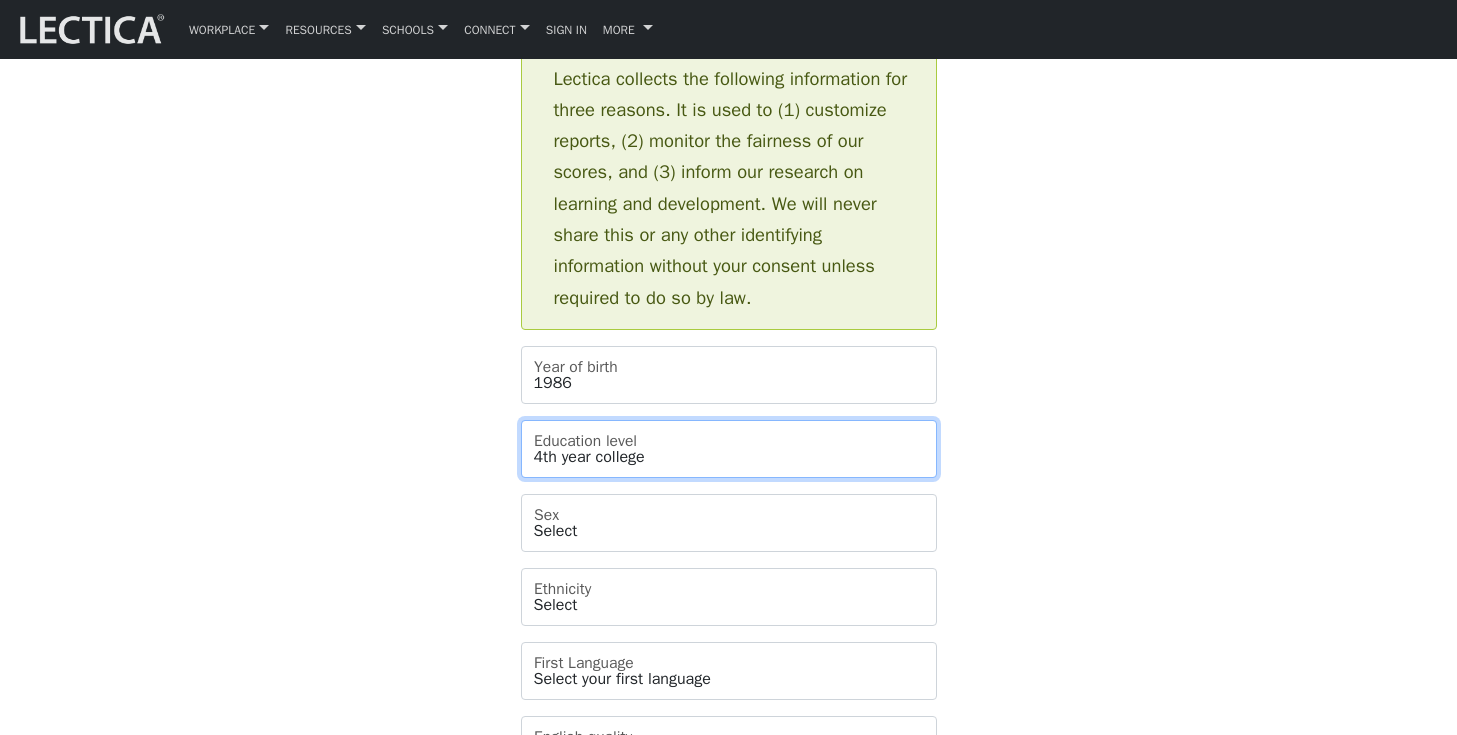 click on "Select your education level
toddler
pre-pre-pre-k
pre-pre-k
pre-k
Kindergarten
1st grade
2nd grade
3rd grade
4th grade
5th grade
6th grade
7th grade
8th grade
9th grade
10th grade
11th grade
12th grade
1st year college
2nd year college
3rd year college
4th year college
1 year masters degree
2 year masters degree
1st year doctoral study
2nd year doctoral study or 2 masters deg
3rd year doctoral study
Ph.D. or 3 masters degrees
Post-doctoral study
2 or more Ph.D.'s" at bounding box center [729, 449] 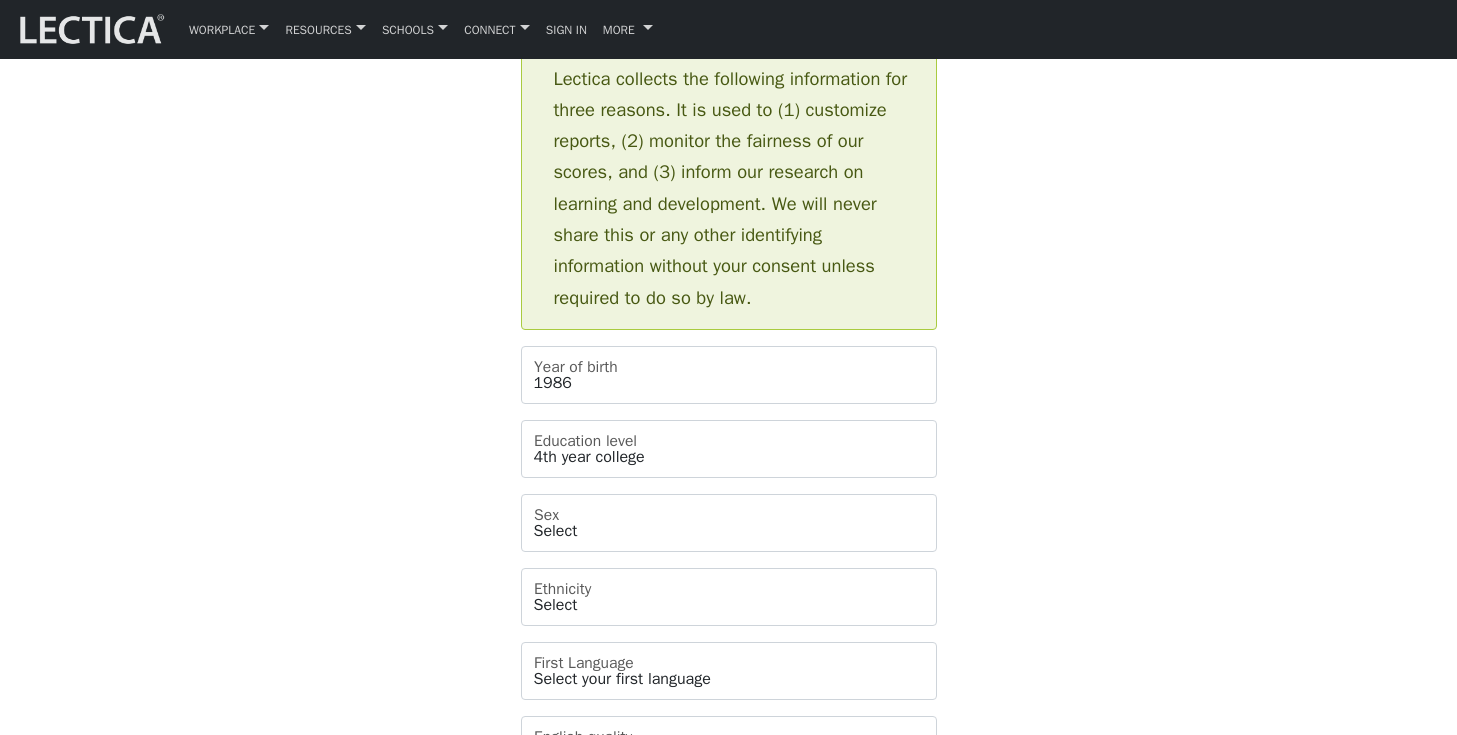 click on "Please do not create more than one account. If you are having problems,
contact  the support team instead.
Feel free to use your email address as your username.
[EMAIL]
Username
[FIRST]
First name
[LAST]
Last name
[EMAIL]
Email address
Medium
Password
Retype password
Select
Afghanistan
A…land Islands
Albania
Algeria
American Samoa
Andorra" at bounding box center (729, 133) 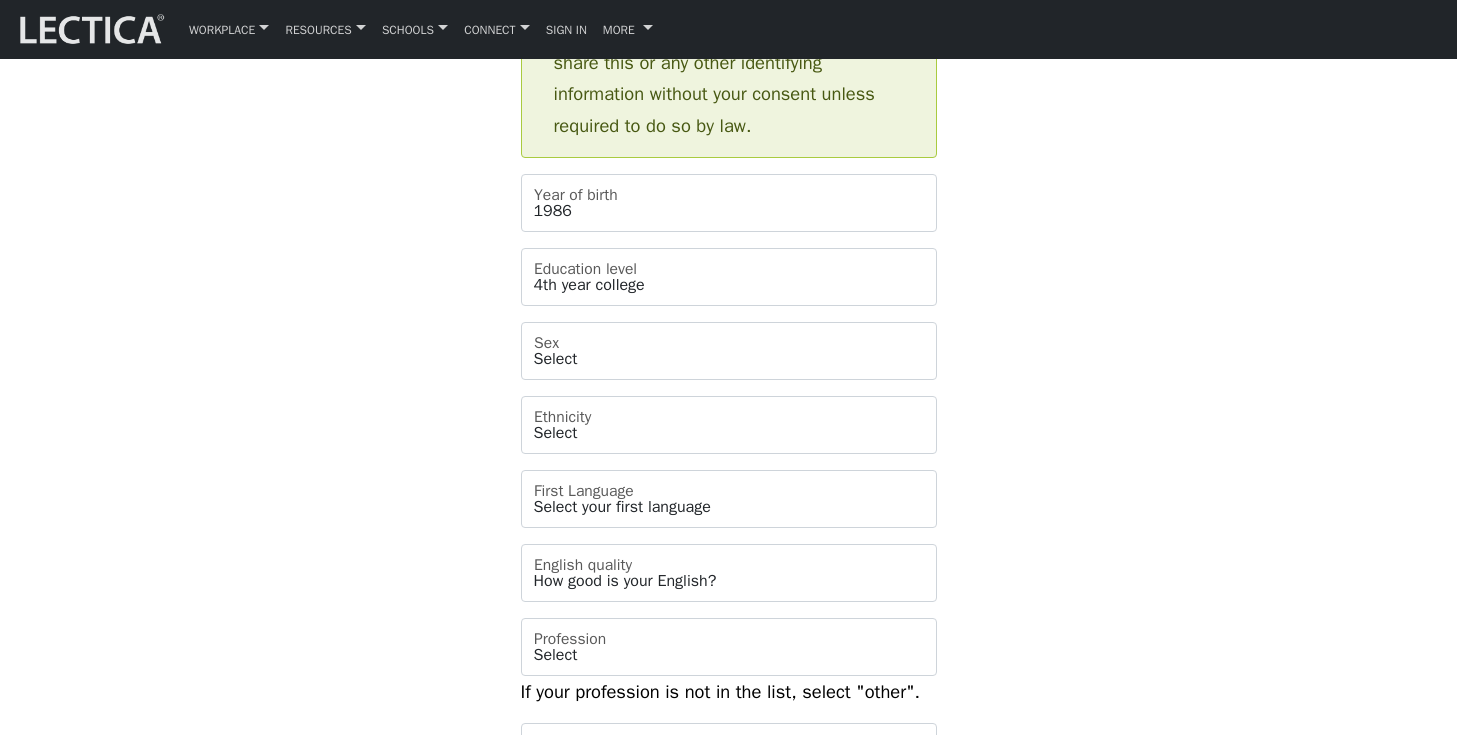 scroll, scrollTop: 1220, scrollLeft: 0, axis: vertical 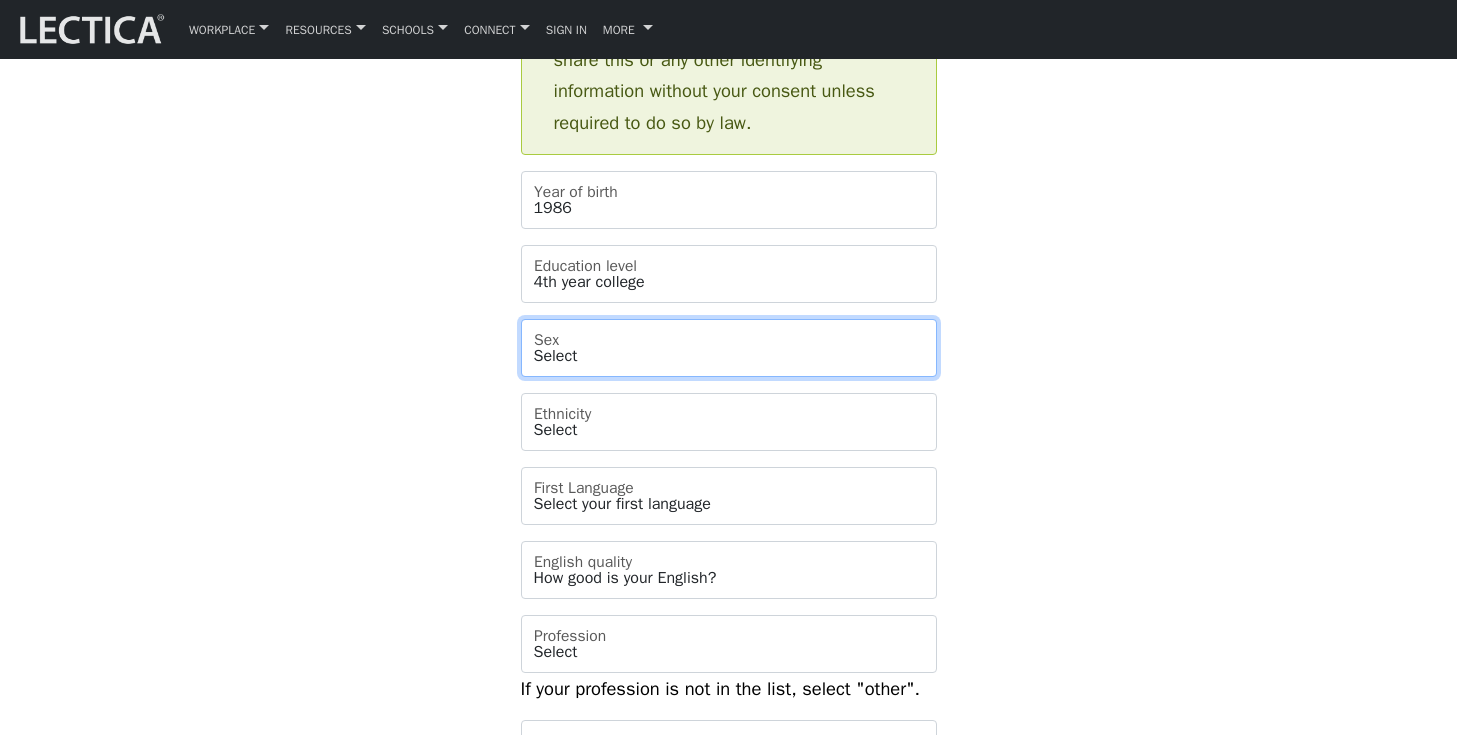 click on "Select
Male
Female
Binary
Non-binary
Opt out" at bounding box center [729, 348] 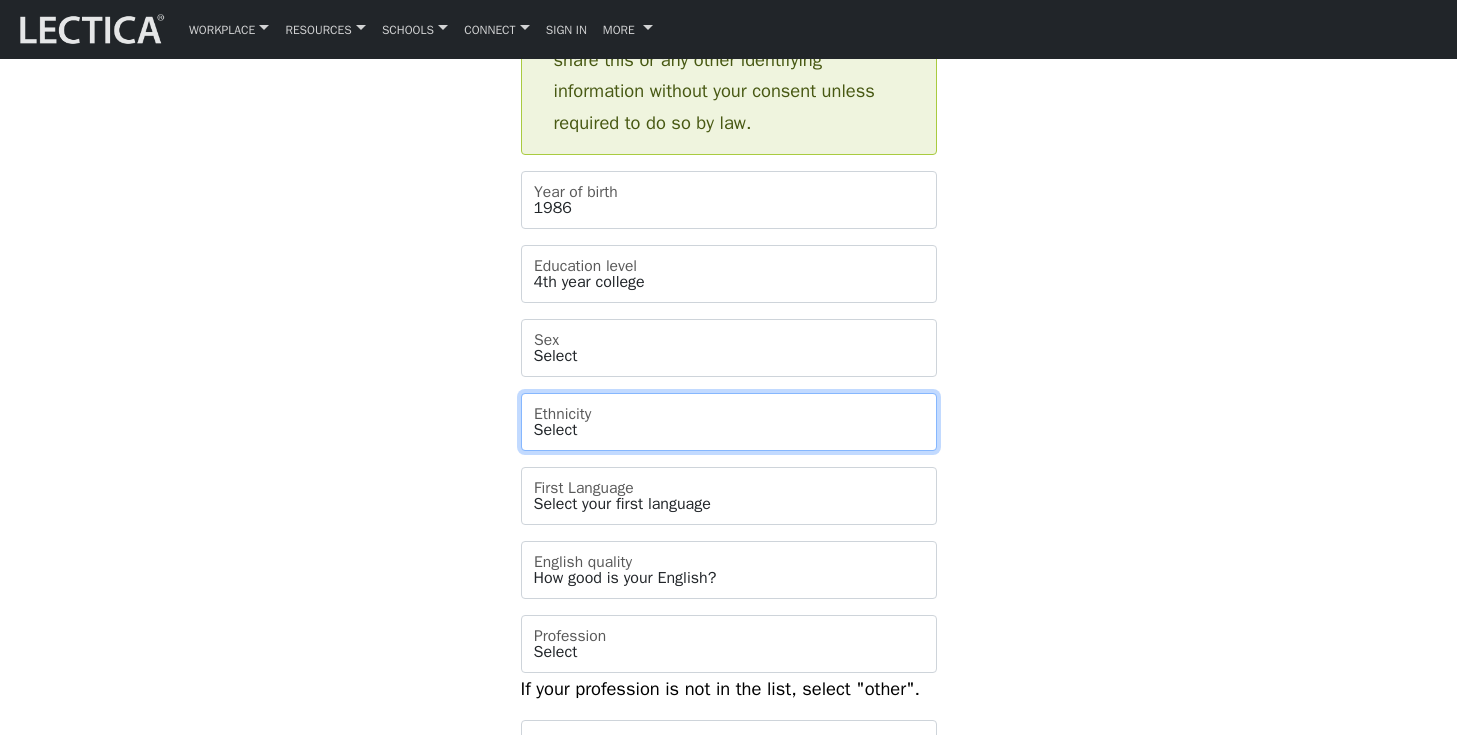 click on "[ETHNICITY]" at bounding box center (729, 422) 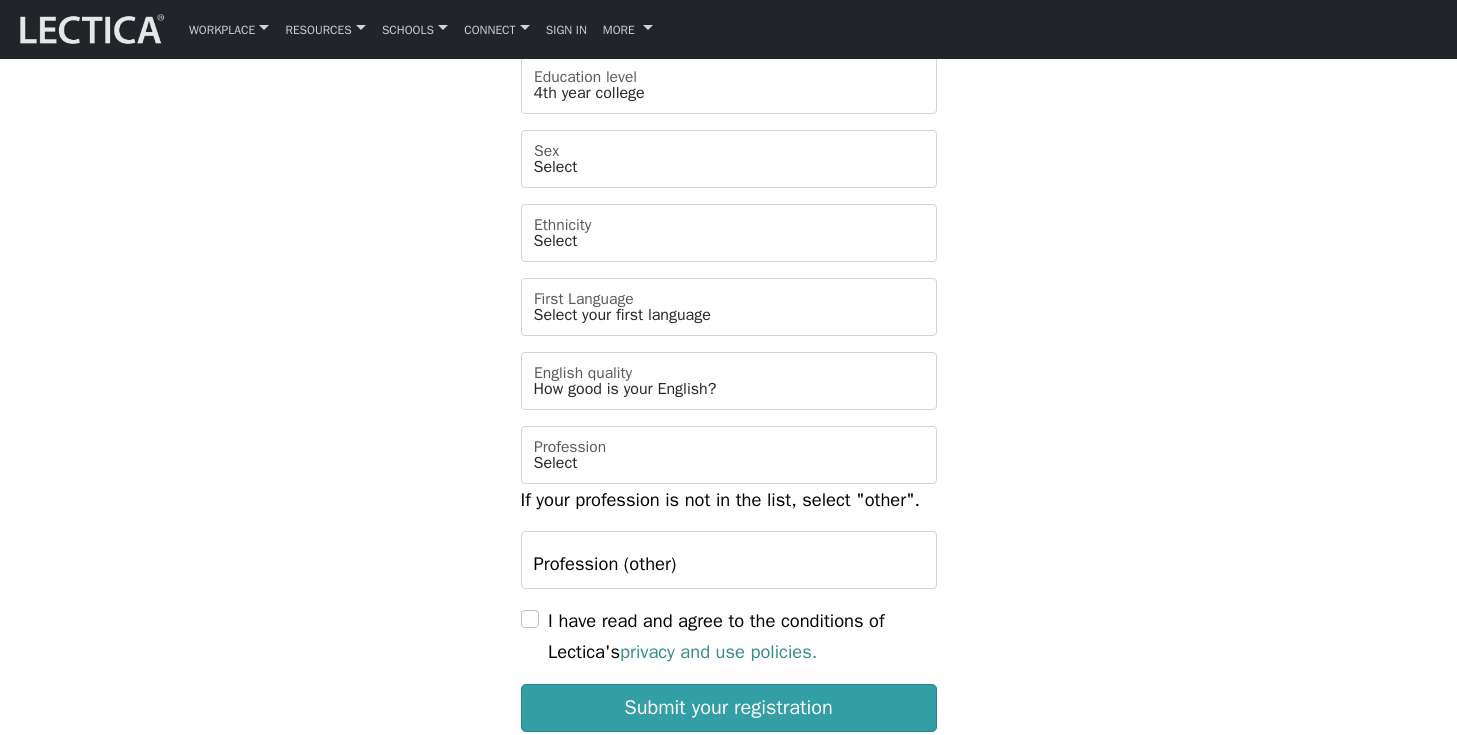scroll, scrollTop: 1420, scrollLeft: 0, axis: vertical 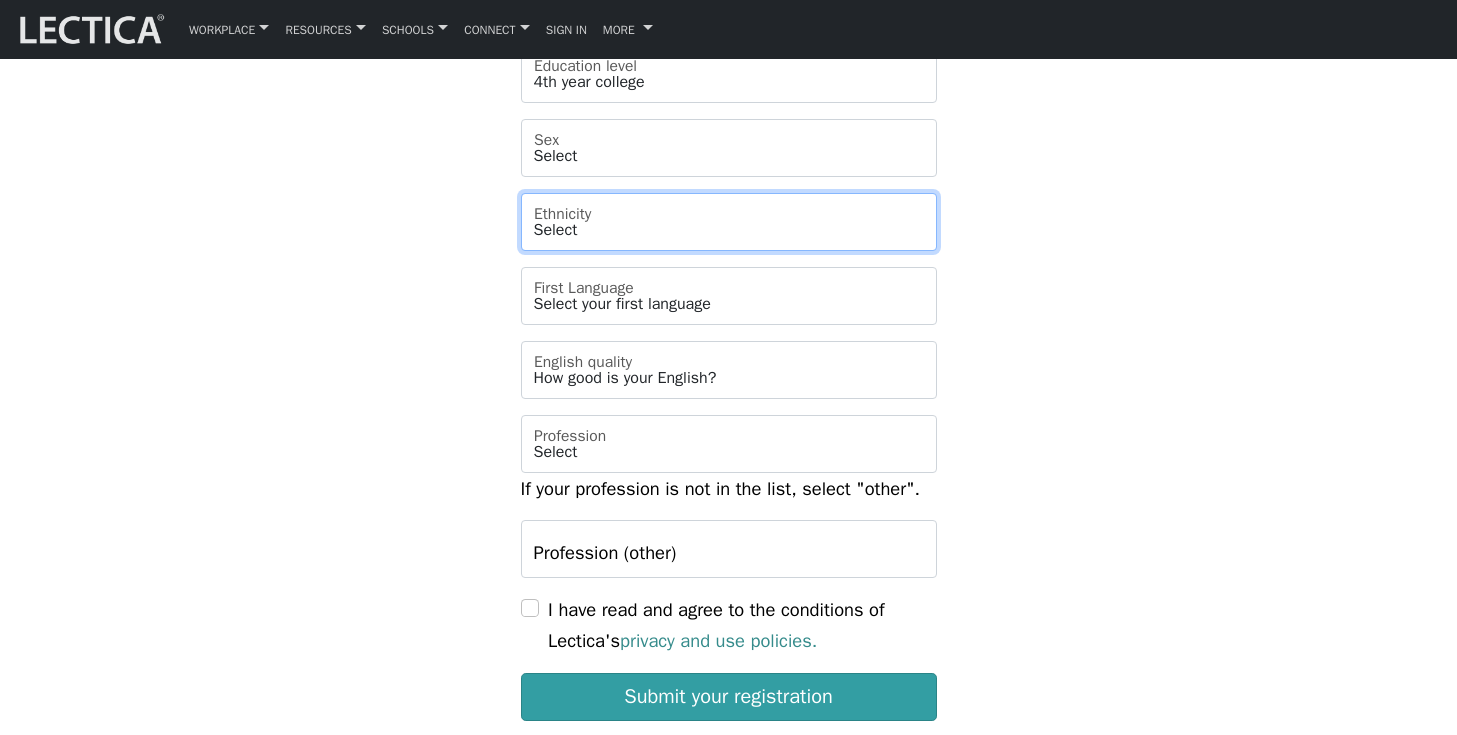 click on "[ETHNICITY]" at bounding box center [729, 222] 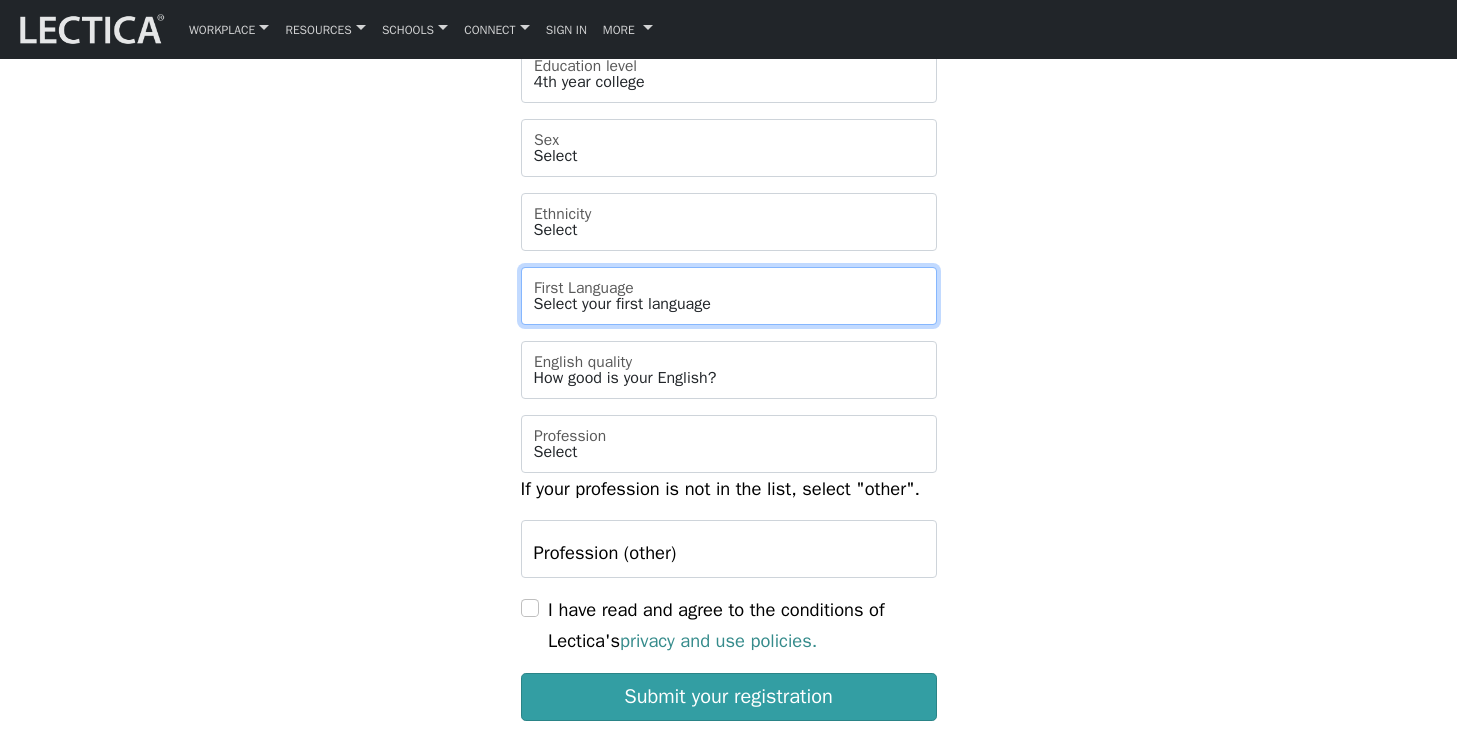 click on "[LANGUAGE]" at bounding box center (729, 296) 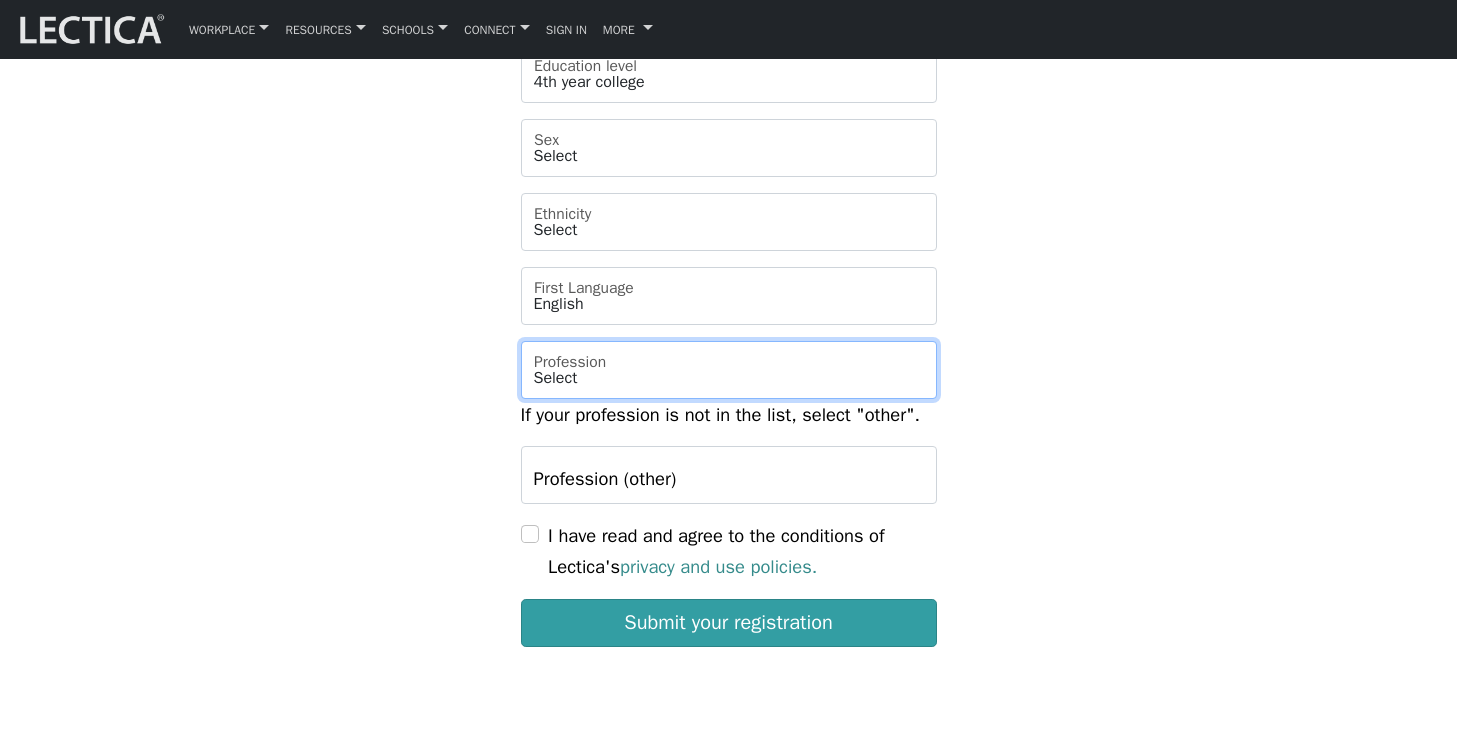 click on "[OCCUPATION]" at bounding box center [729, 370] 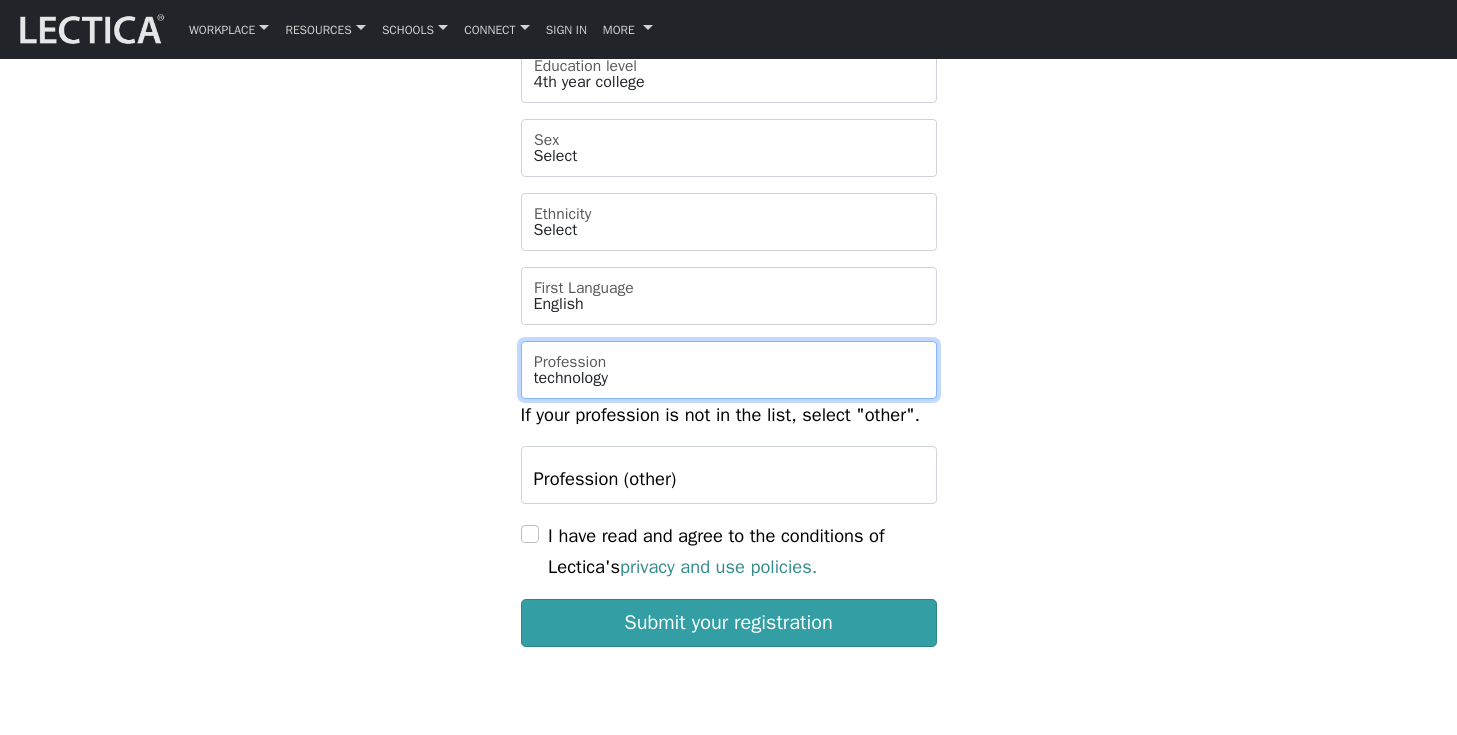 click on "[OCCUPATION]" at bounding box center (729, 370) 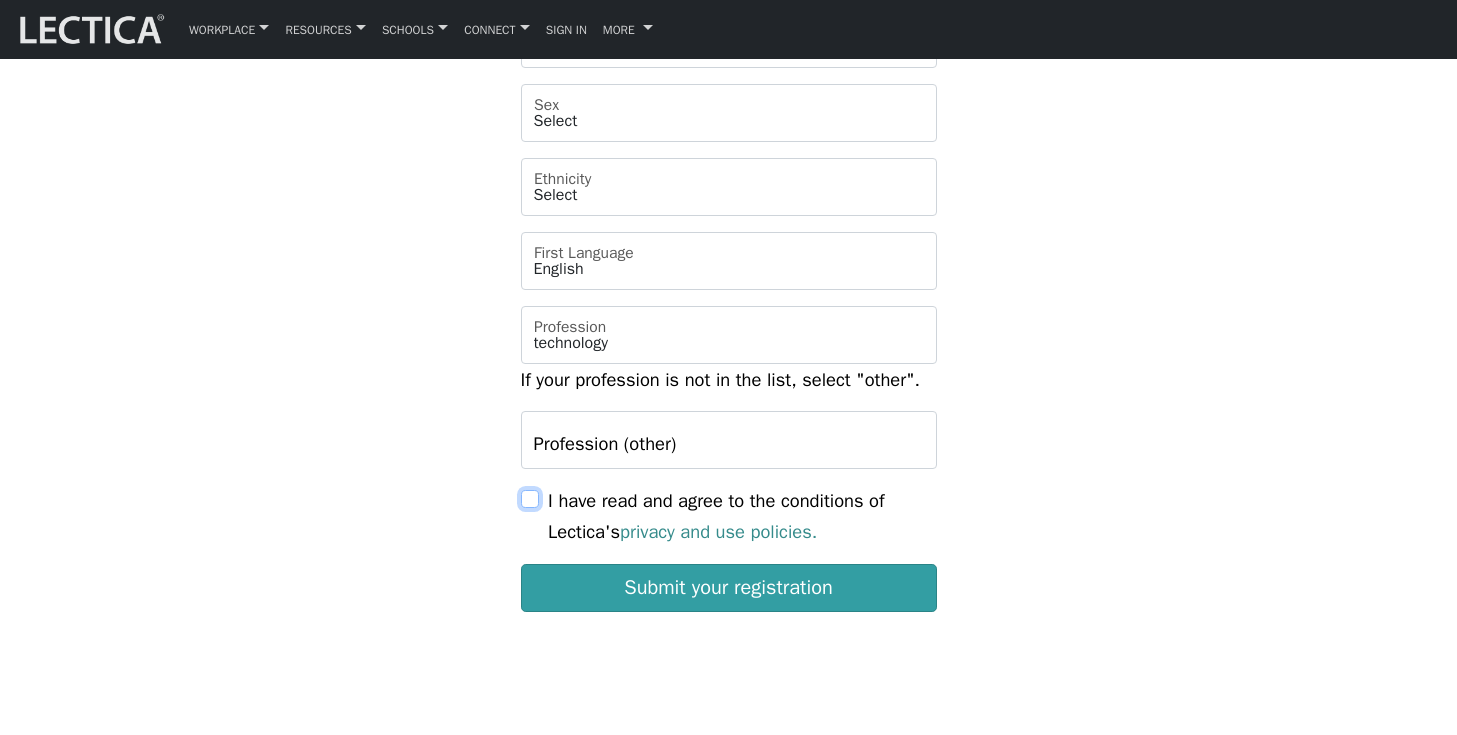 click on "I have read and agree to the conditions of Lectica's
privacy and use policies." at bounding box center [530, 499] 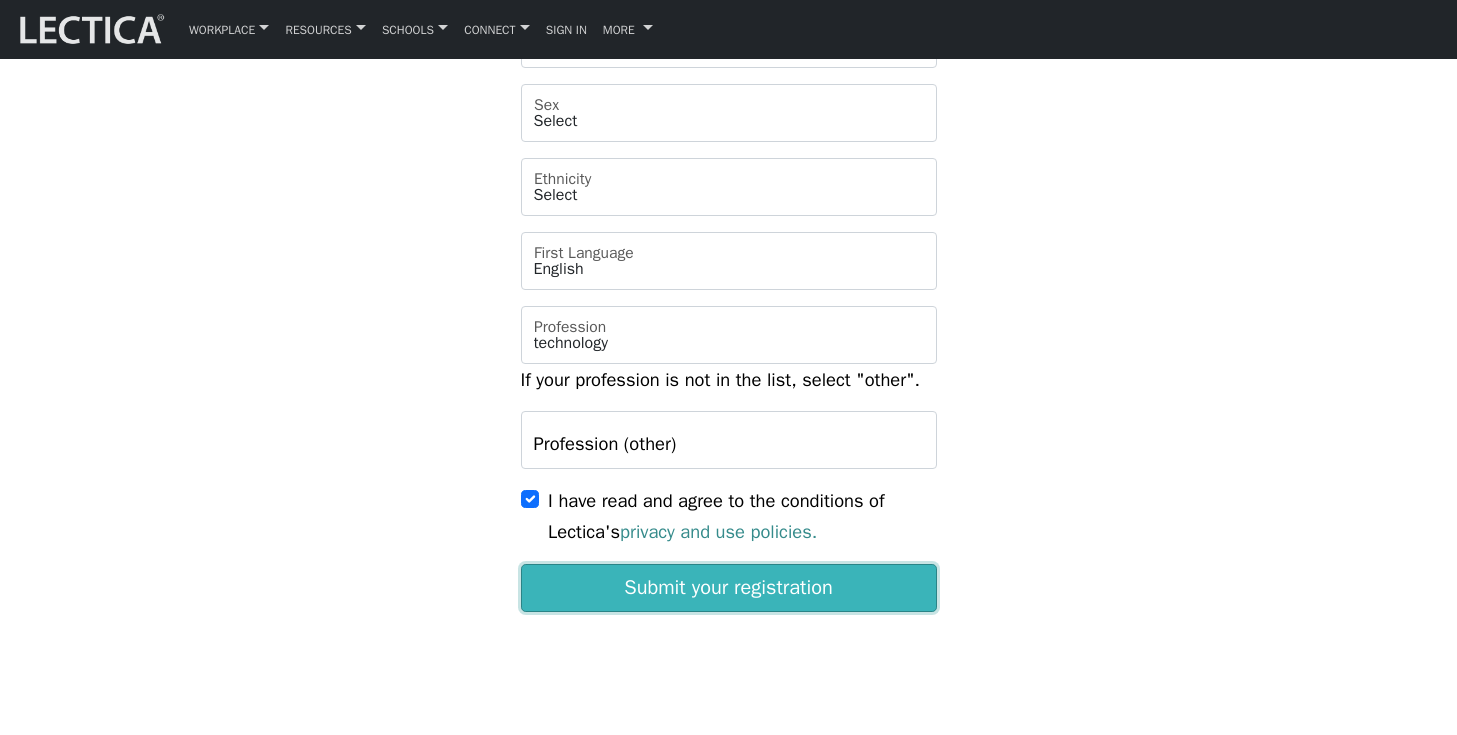 click on "Submit your registration" at bounding box center [729, 588] 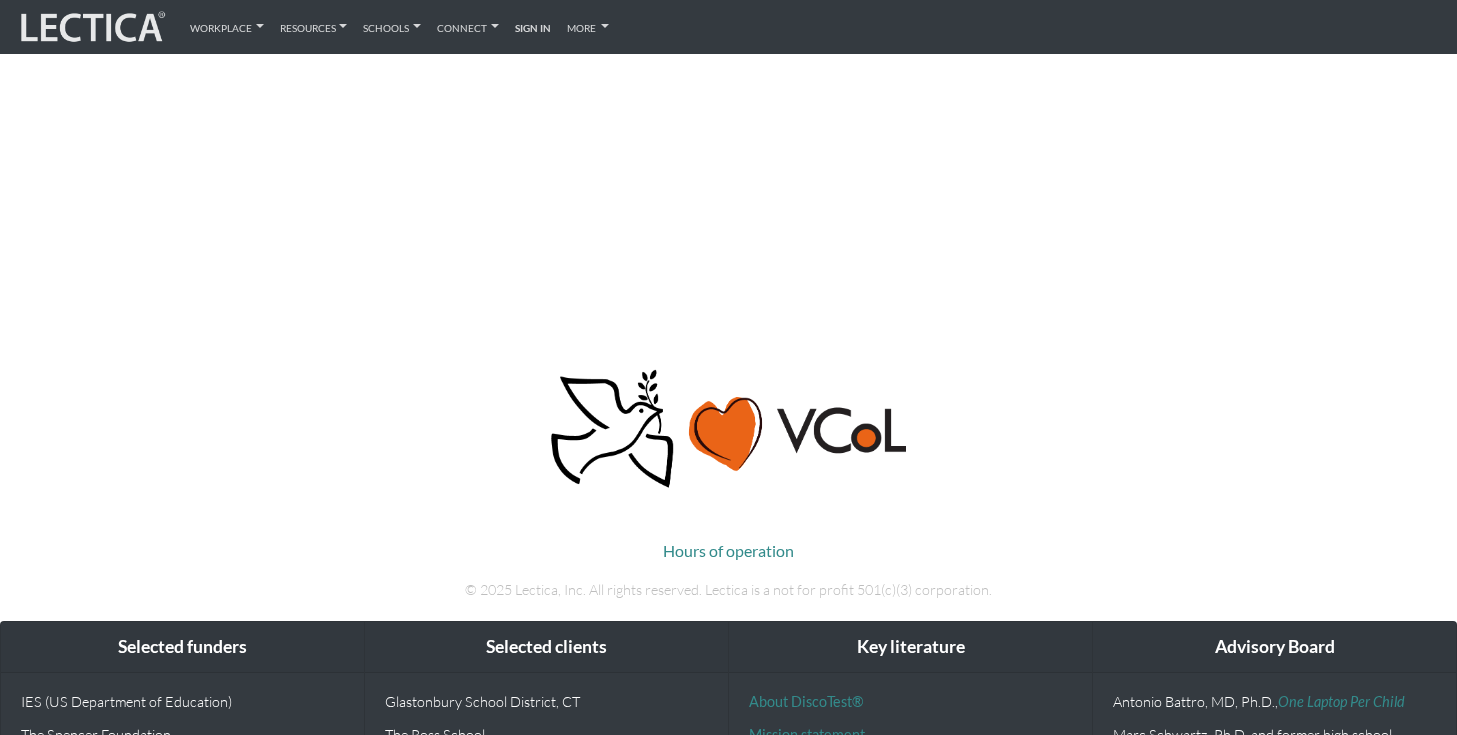 scroll, scrollTop: 331, scrollLeft: 0, axis: vertical 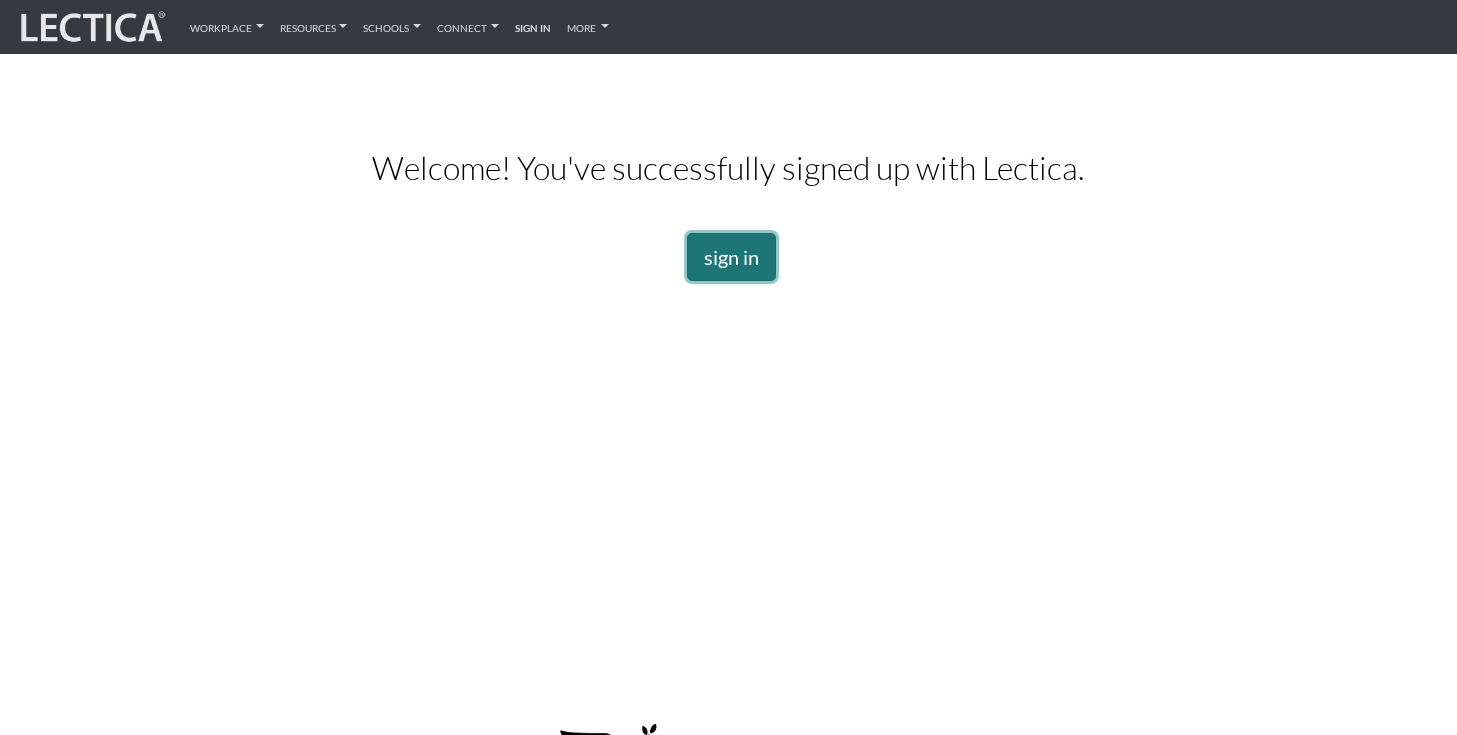 click on "sign in" at bounding box center (731, 257) 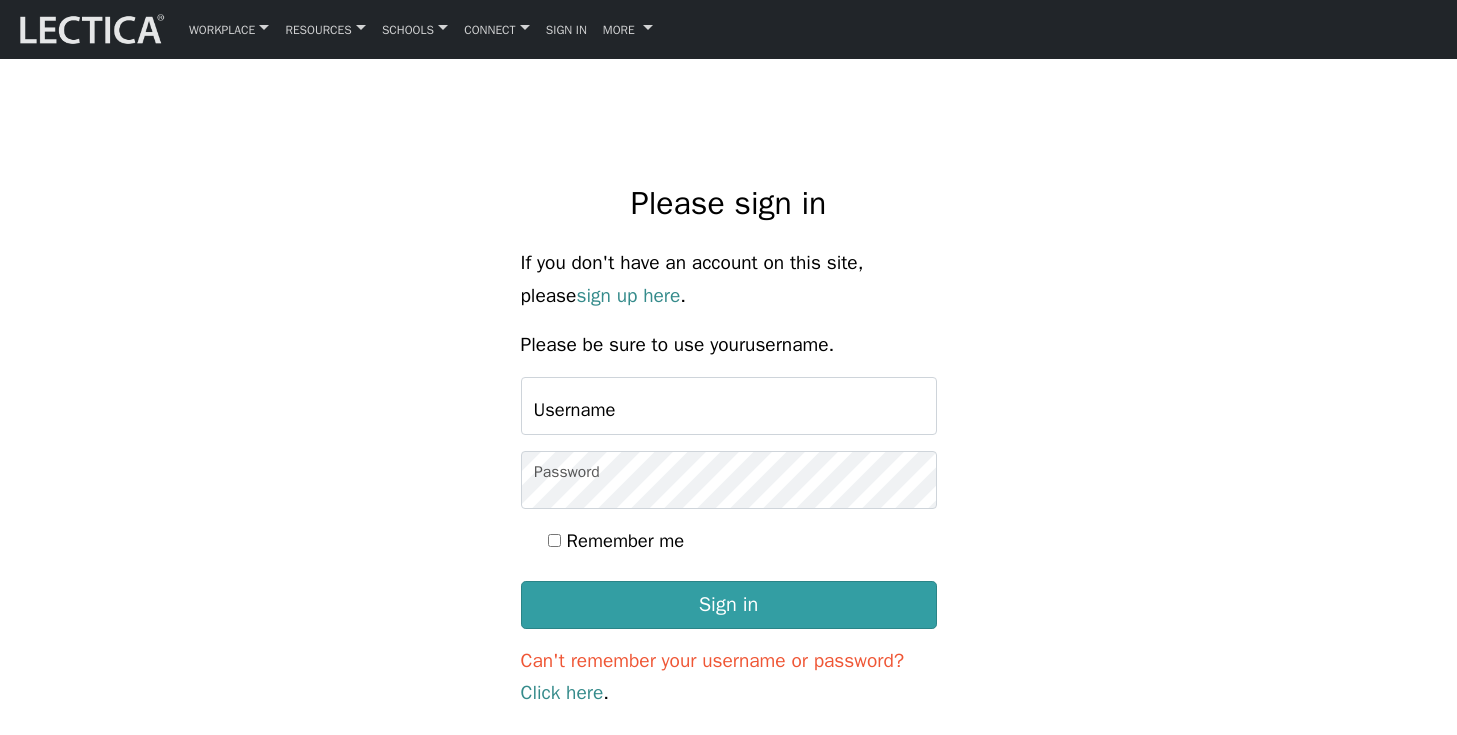 scroll, scrollTop: 0, scrollLeft: 0, axis: both 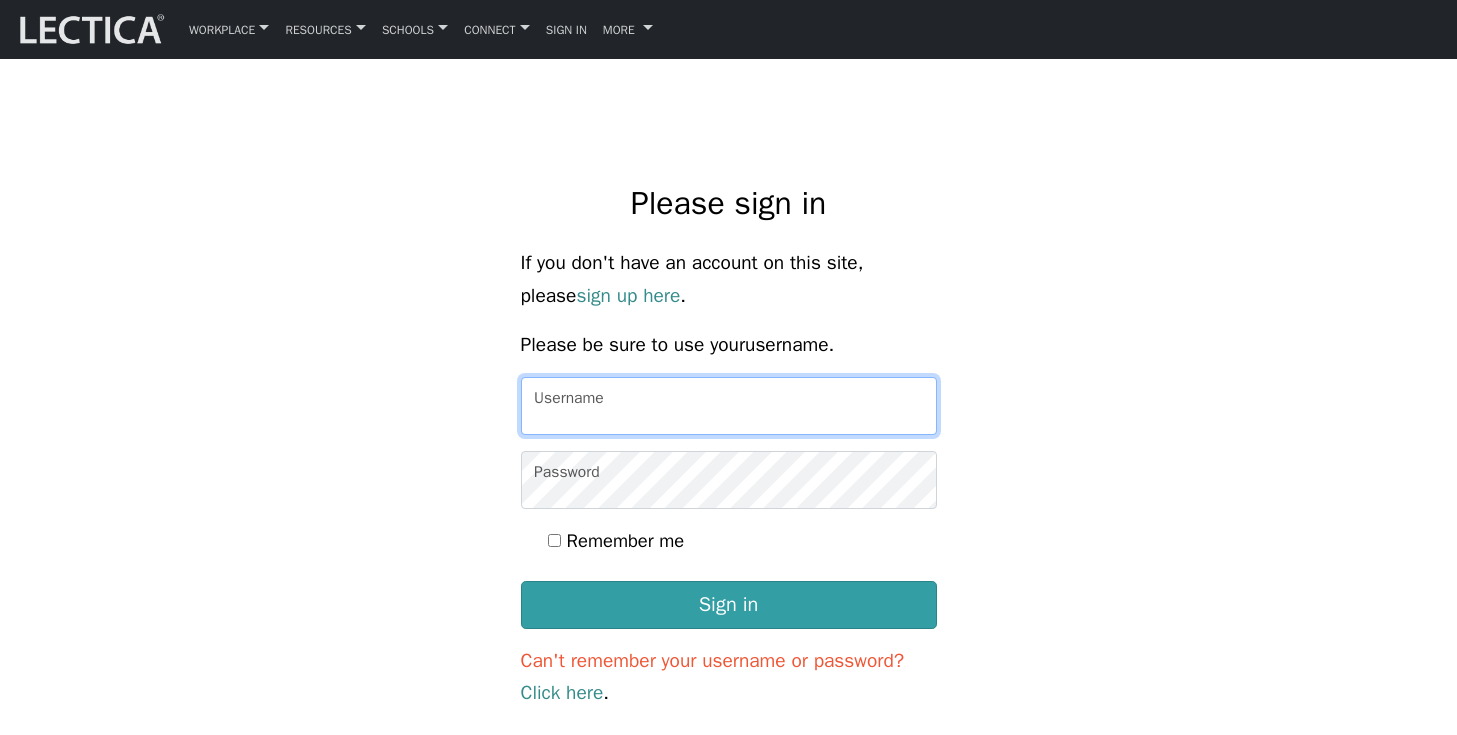 type on "[EMAIL]" 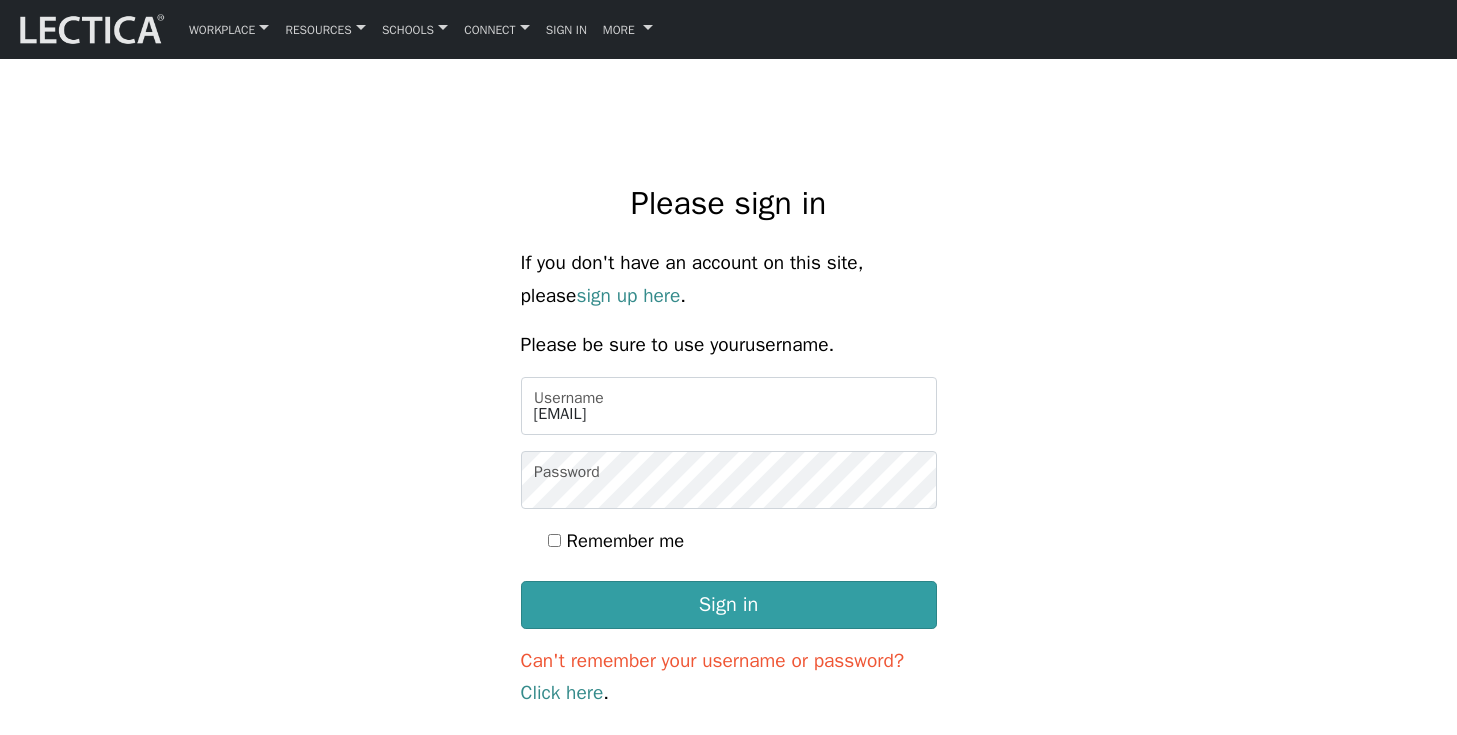 click on "Remember me" at bounding box center (626, 540) 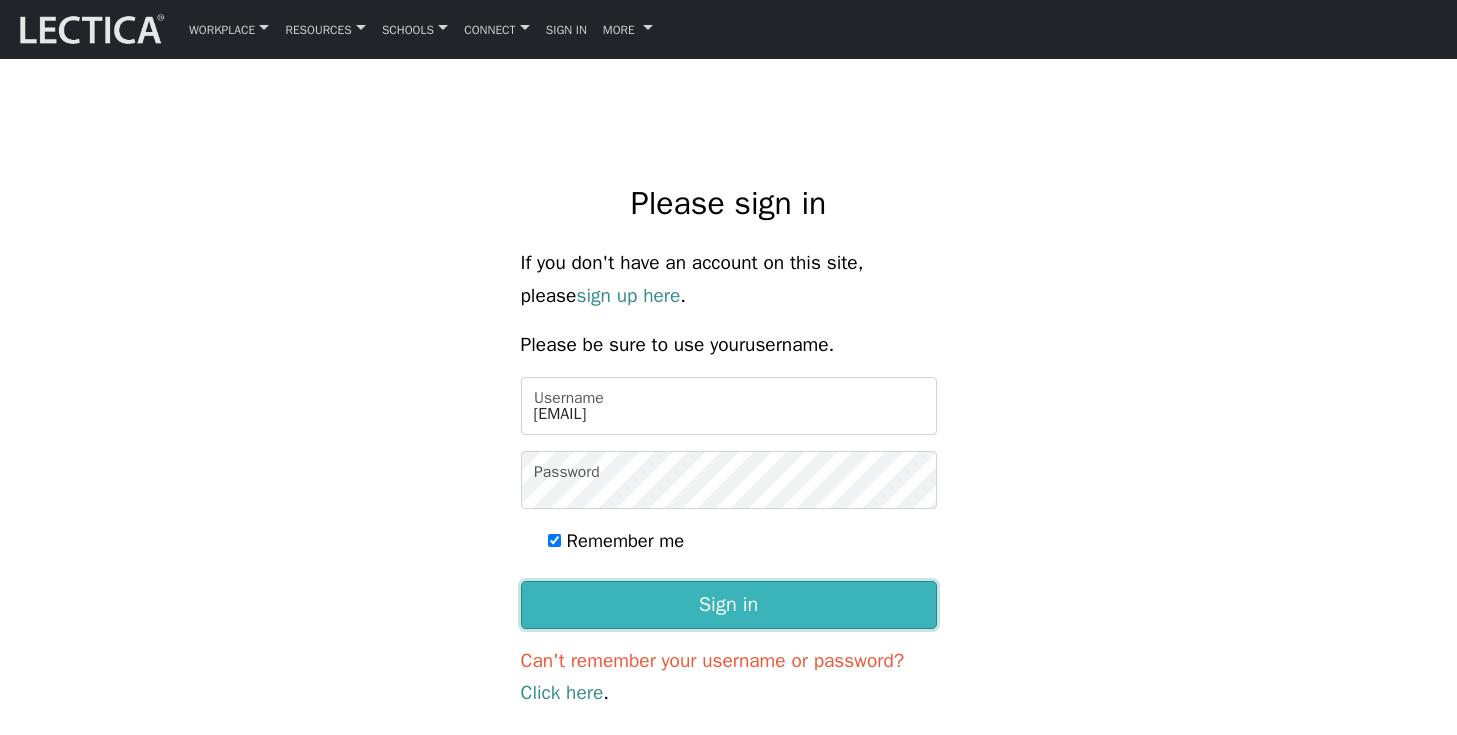 click on "Sign in" at bounding box center (729, 605) 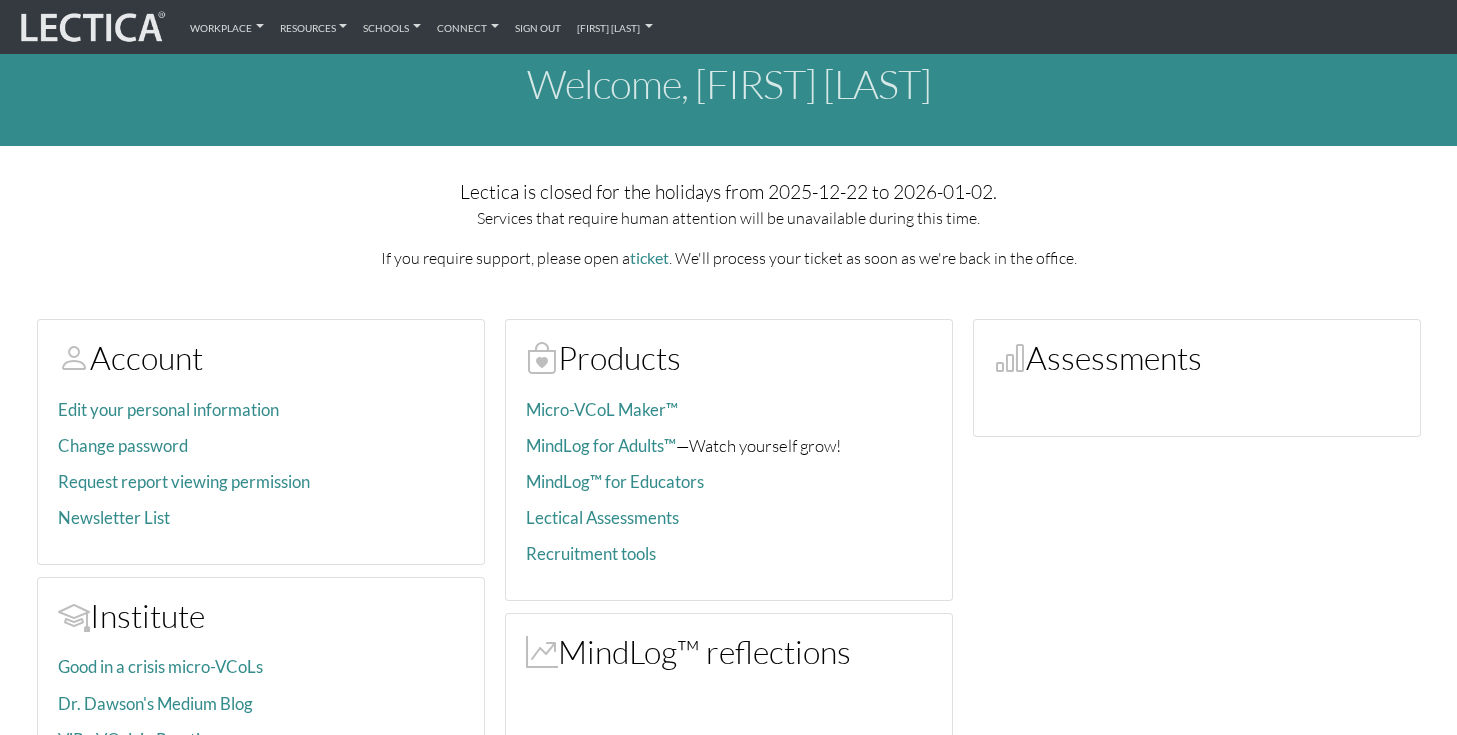 scroll, scrollTop: 10, scrollLeft: 0, axis: vertical 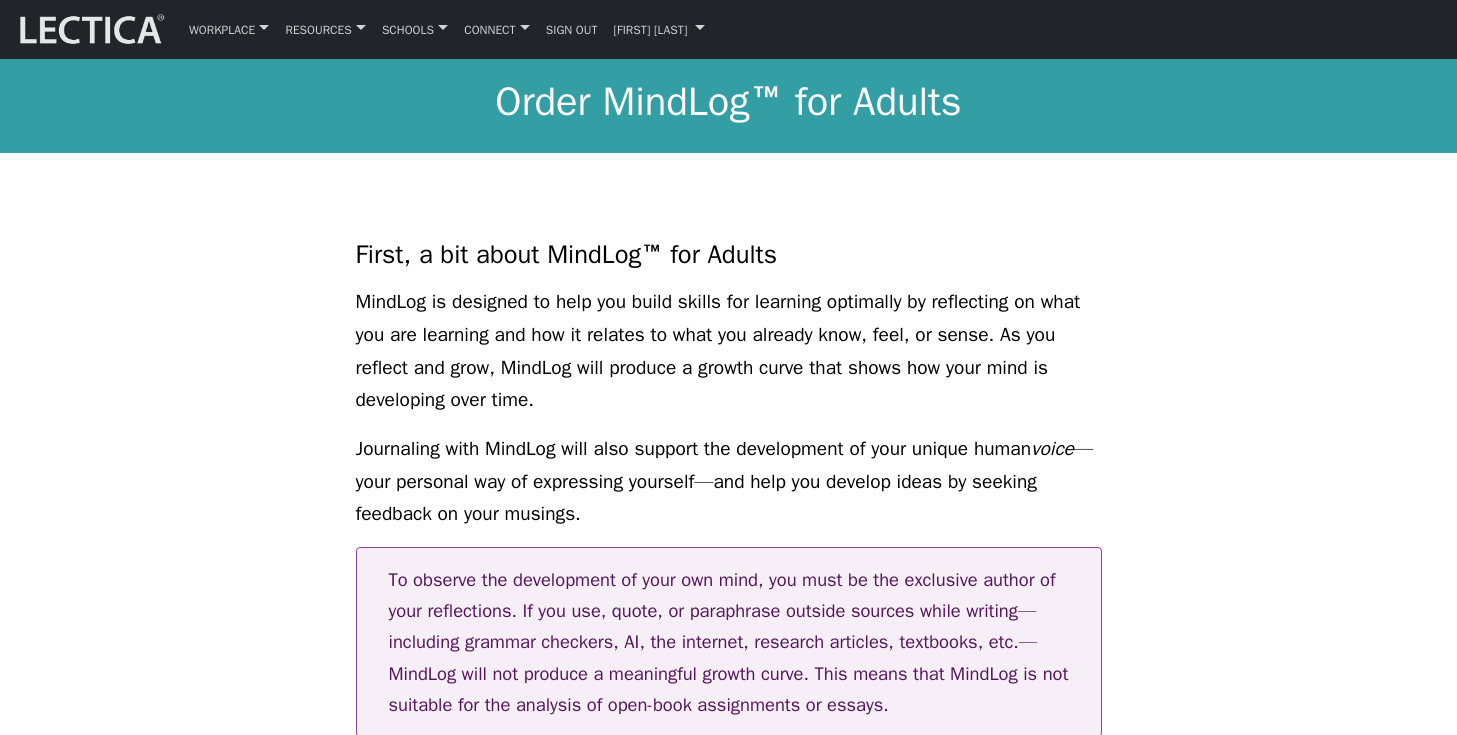 select on "1986" 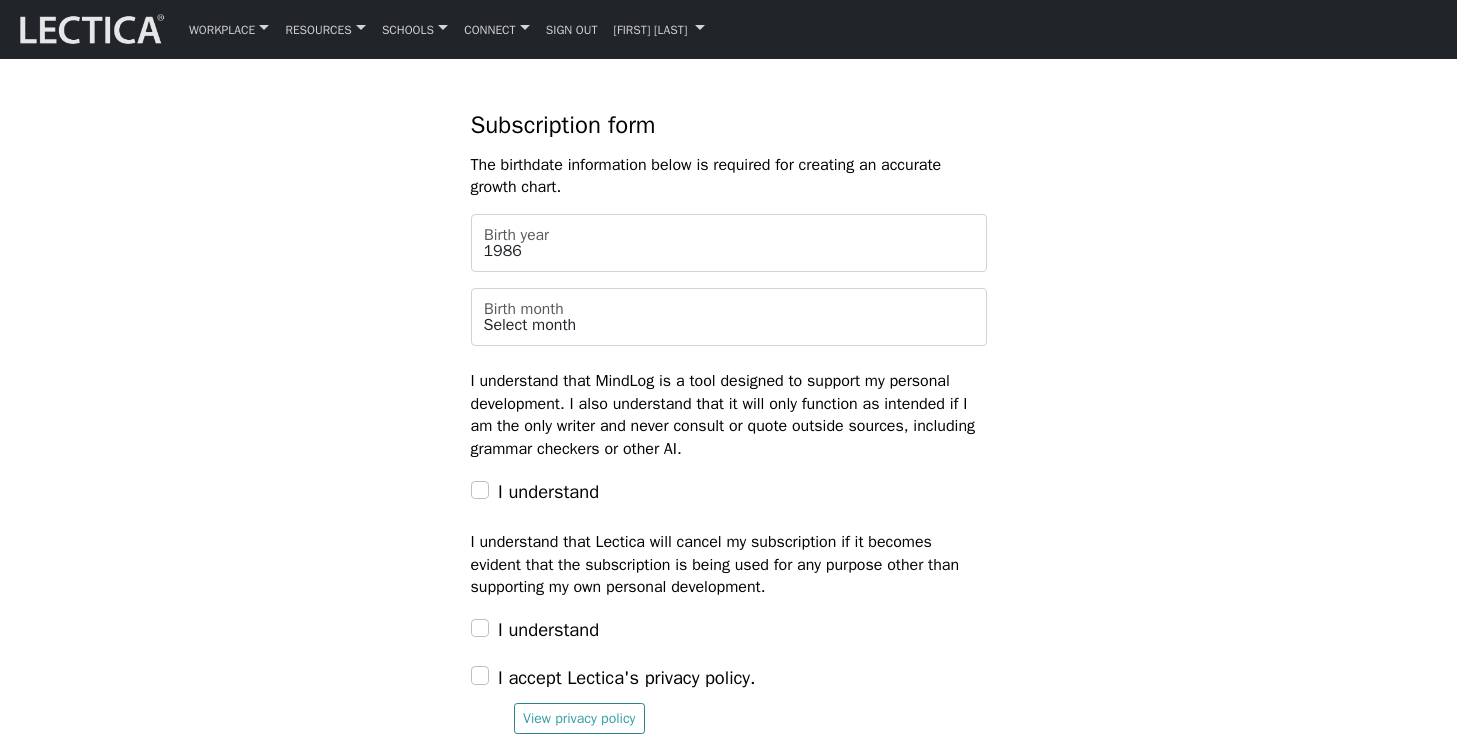 scroll, scrollTop: 1955, scrollLeft: 0, axis: vertical 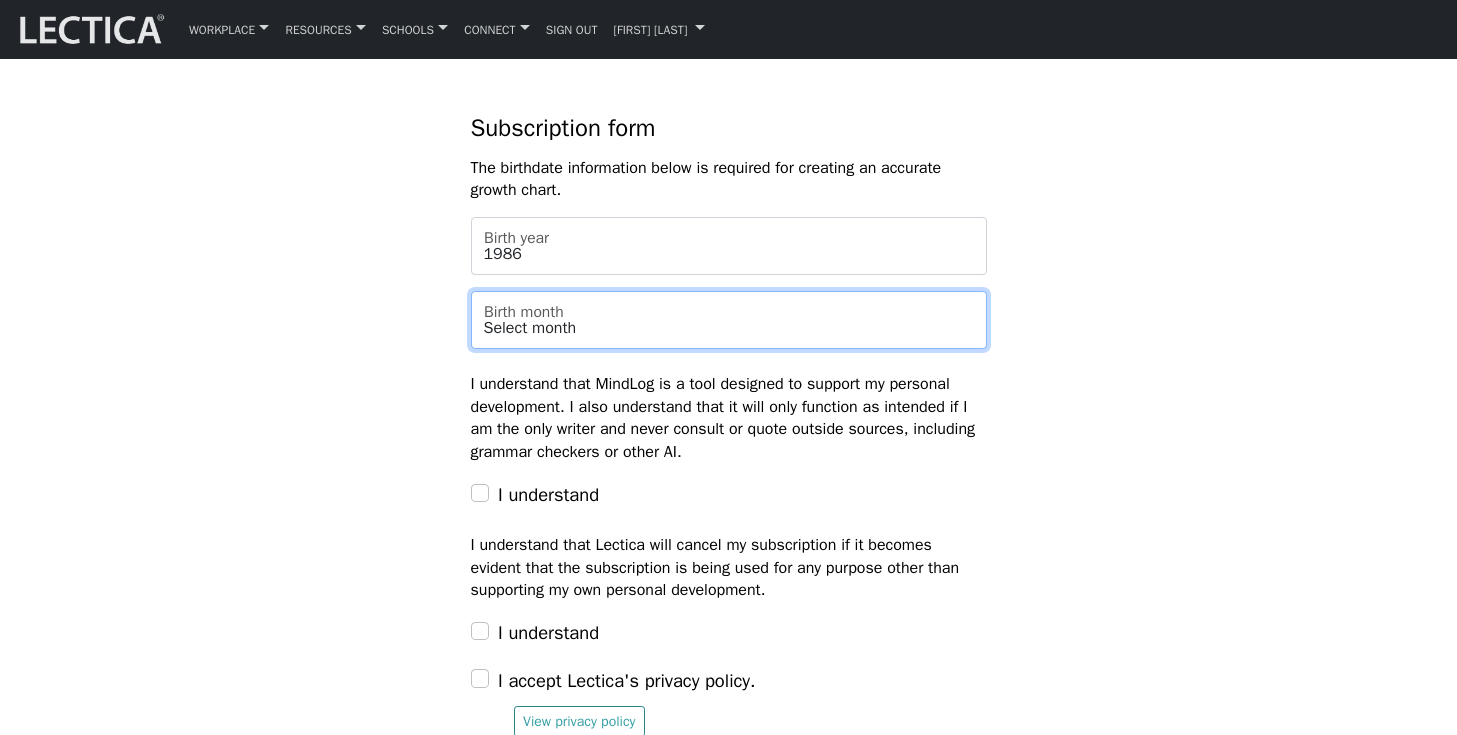 click on "Select month   January   February   March   April   May   June   July   August   September   October   November   December" at bounding box center [729, 320] 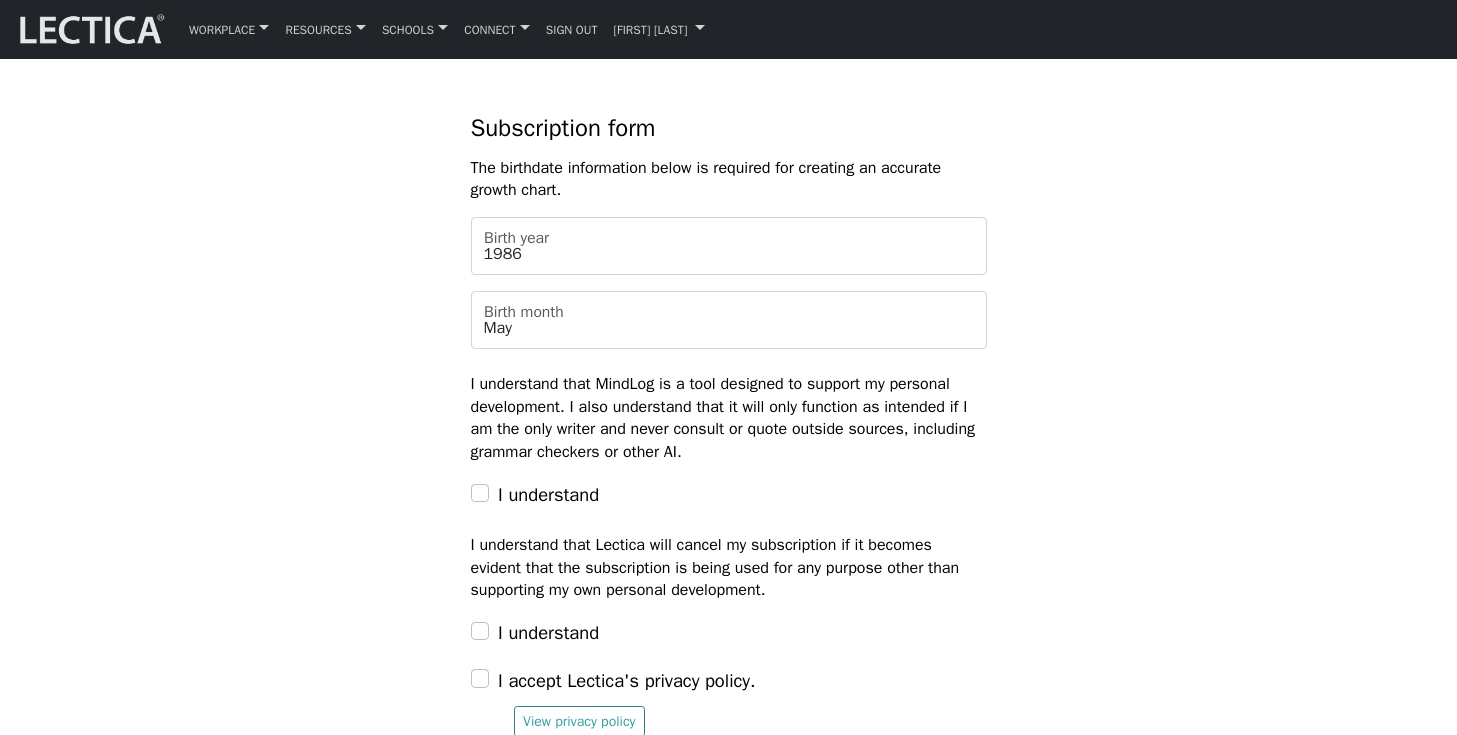 click on "I understand that MindLog is a tool designed to support my personal development.
I also understand that it will only function as intended if I am the only writer and never consult
or quote outside sources, including grammar checkers or other AI." at bounding box center [729, 418] 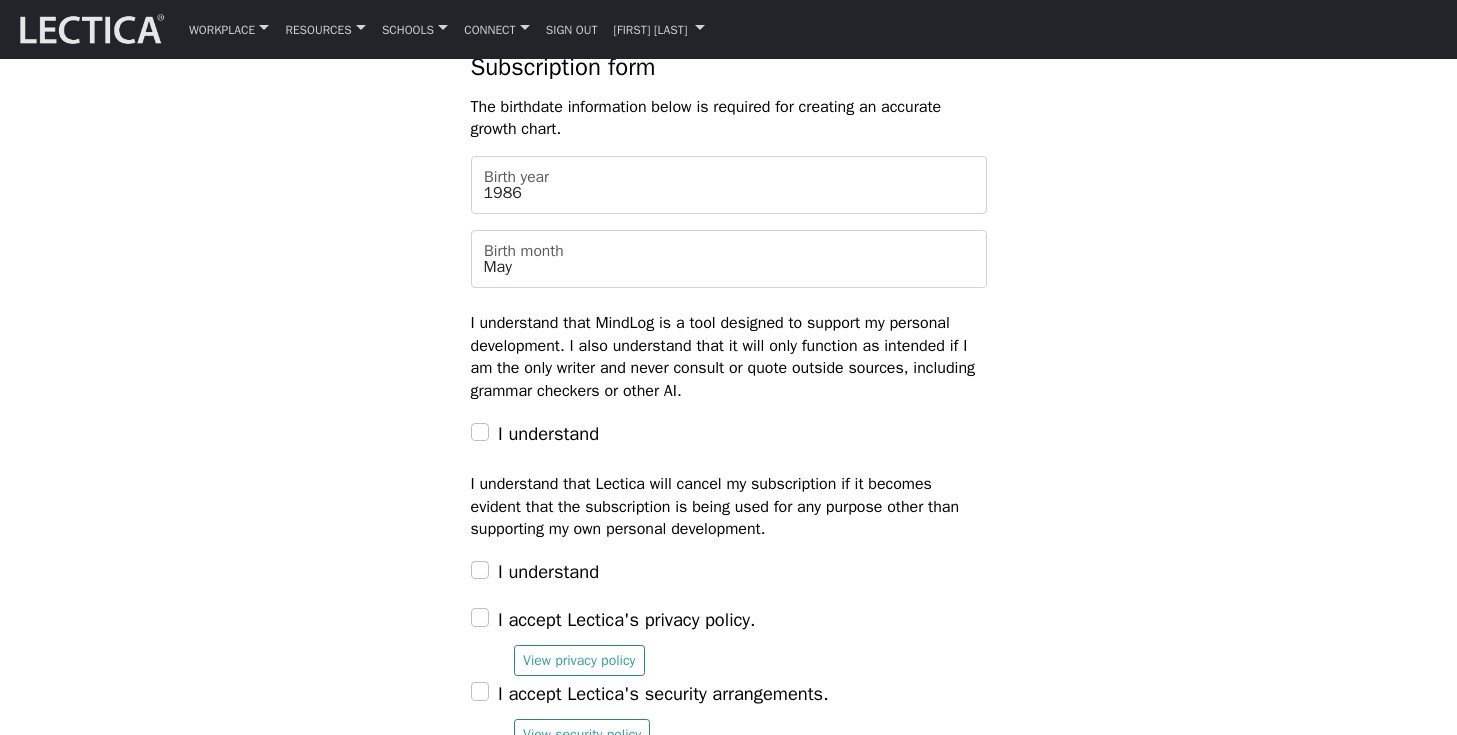 click on "I understand" at bounding box center (548, 433) 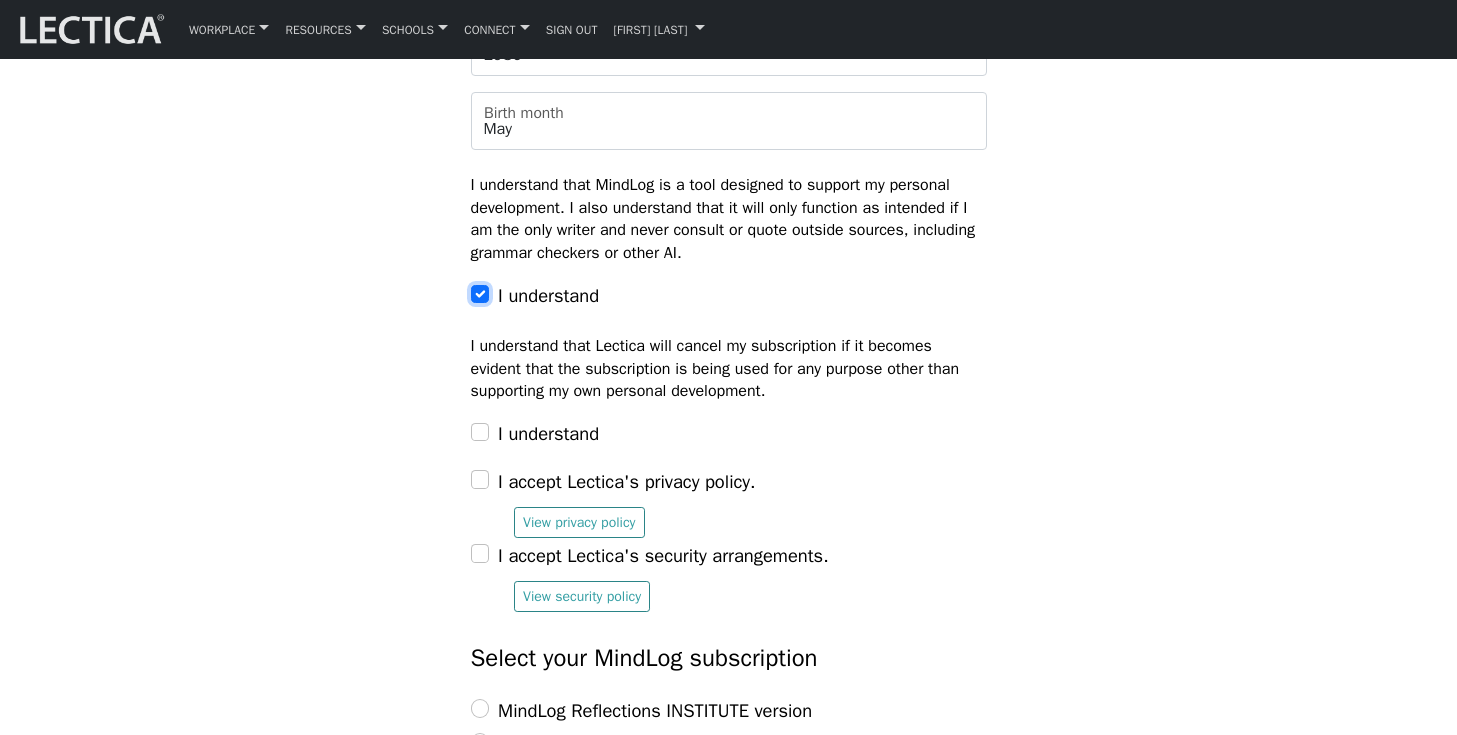 scroll, scrollTop: 2157, scrollLeft: 0, axis: vertical 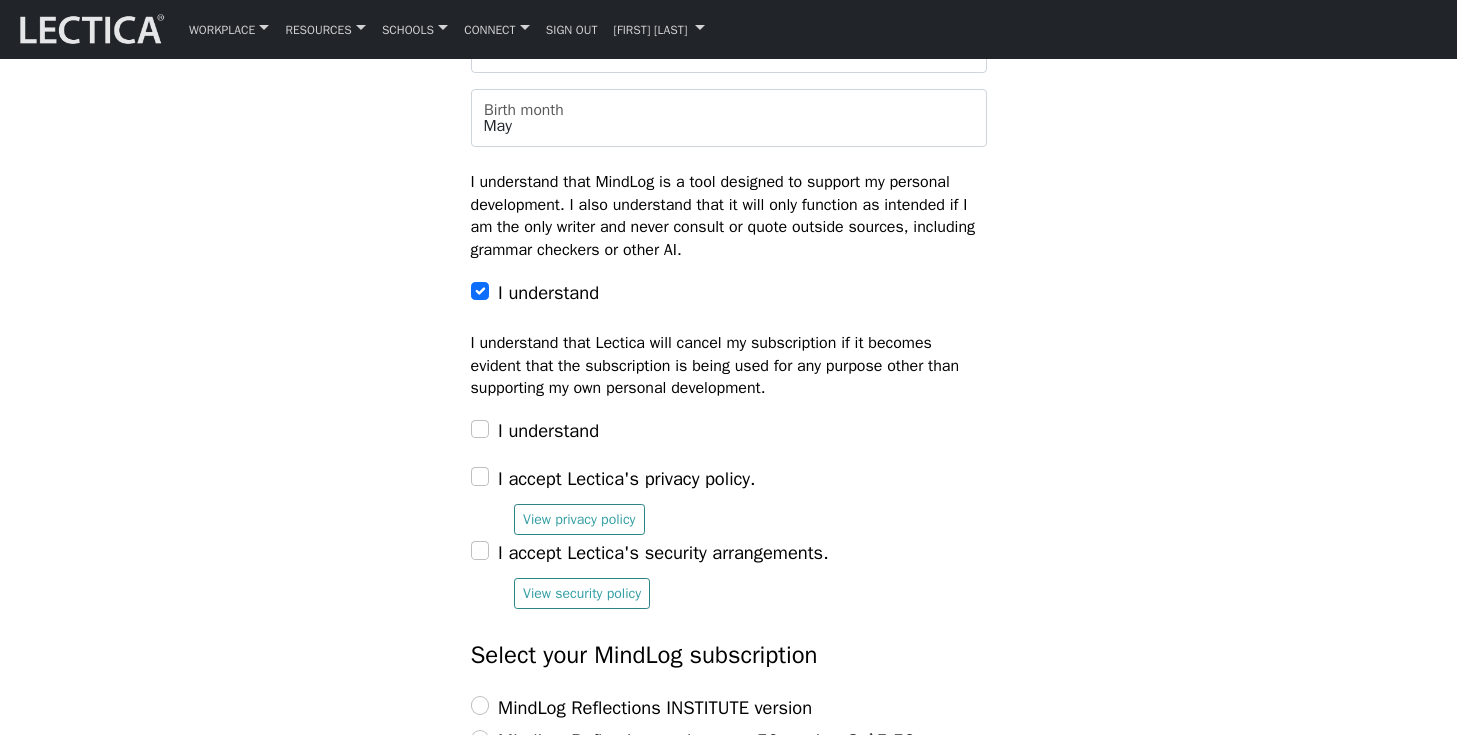 click on "I understand" at bounding box center [548, 430] 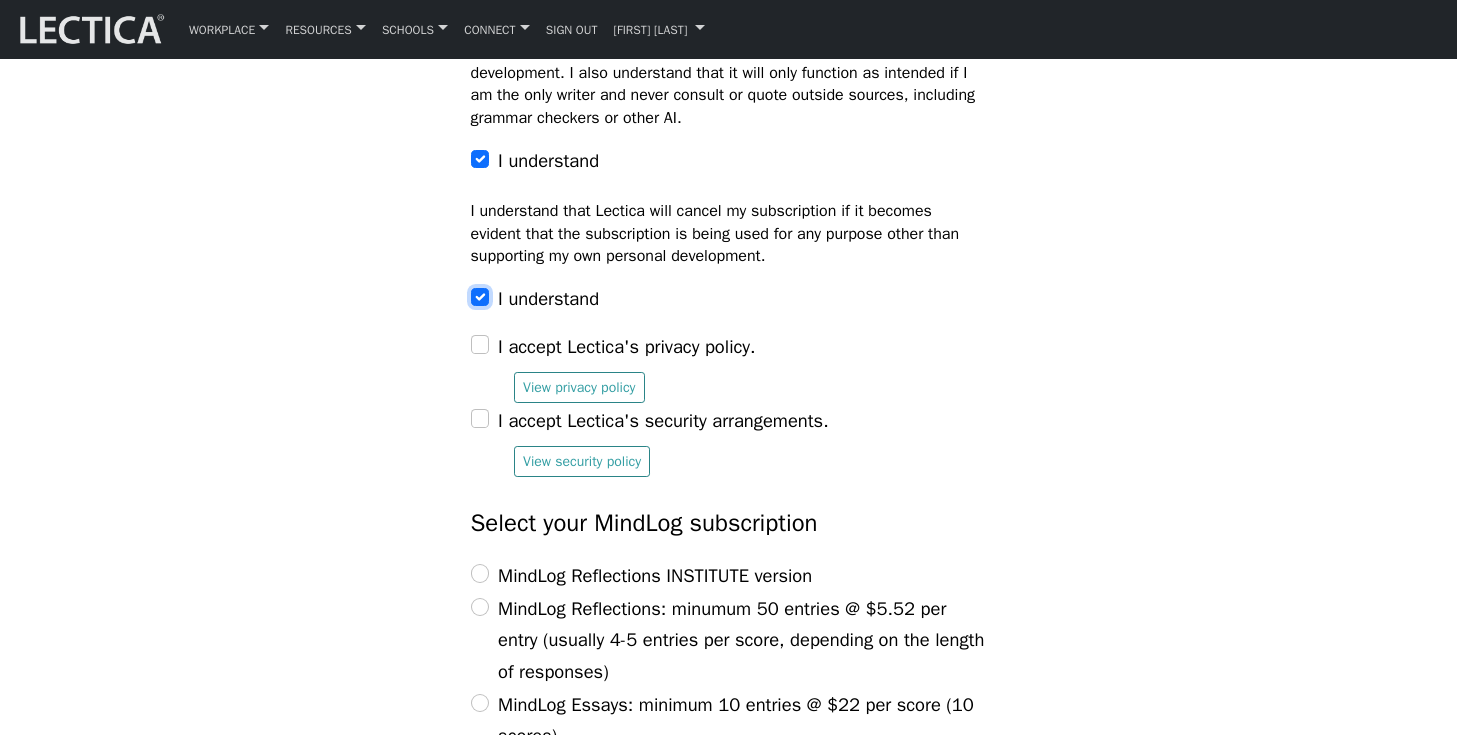 scroll, scrollTop: 2296, scrollLeft: 0, axis: vertical 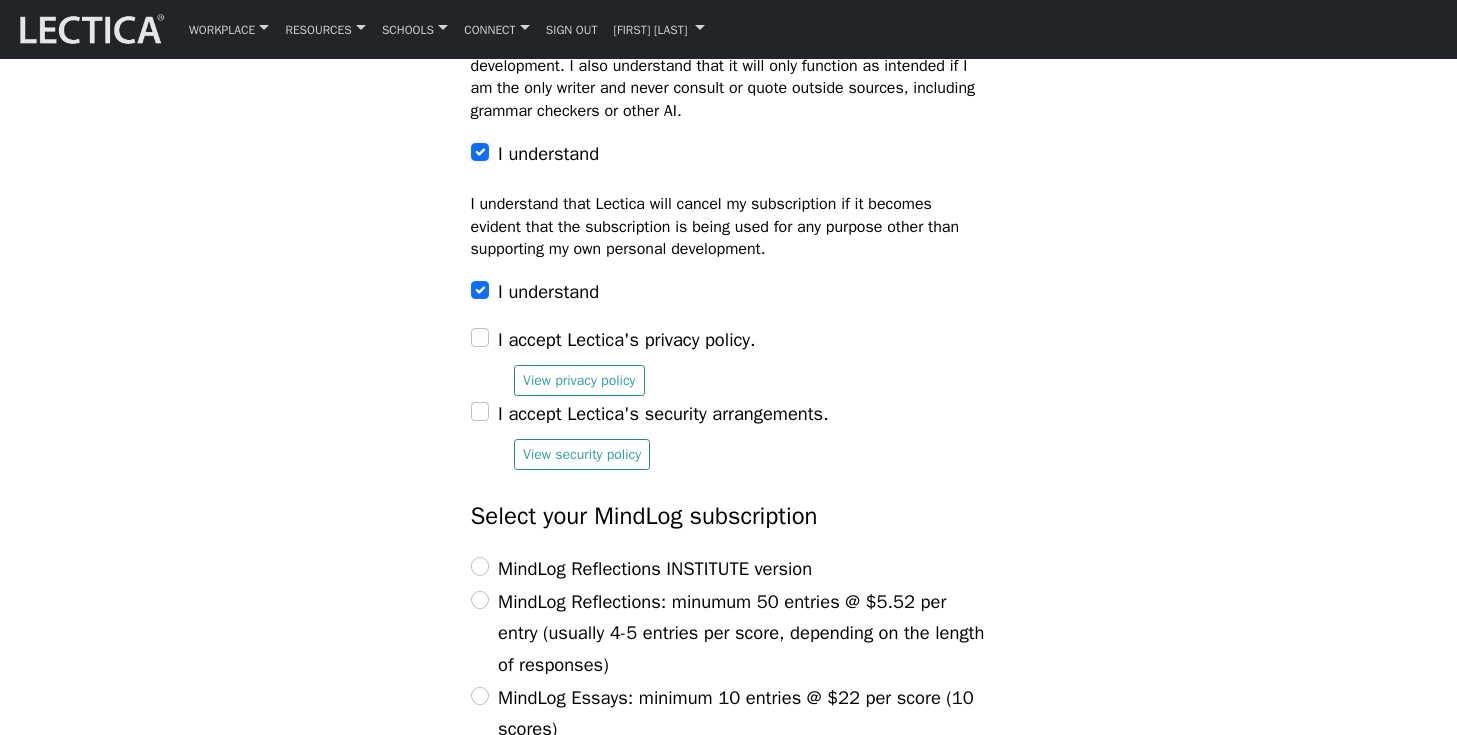 click on "I accept Lectica's privacy policy." at bounding box center [627, 339] 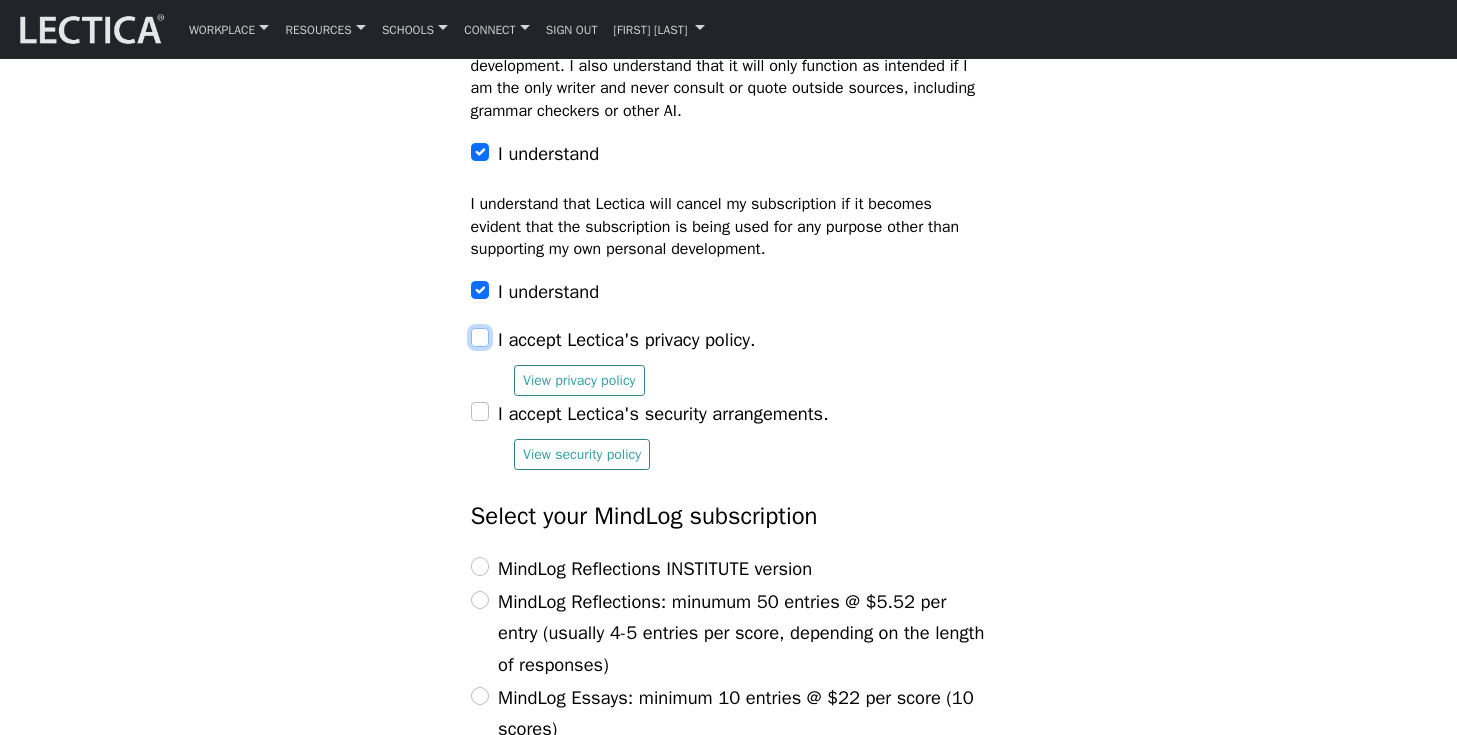 checkbox on "true" 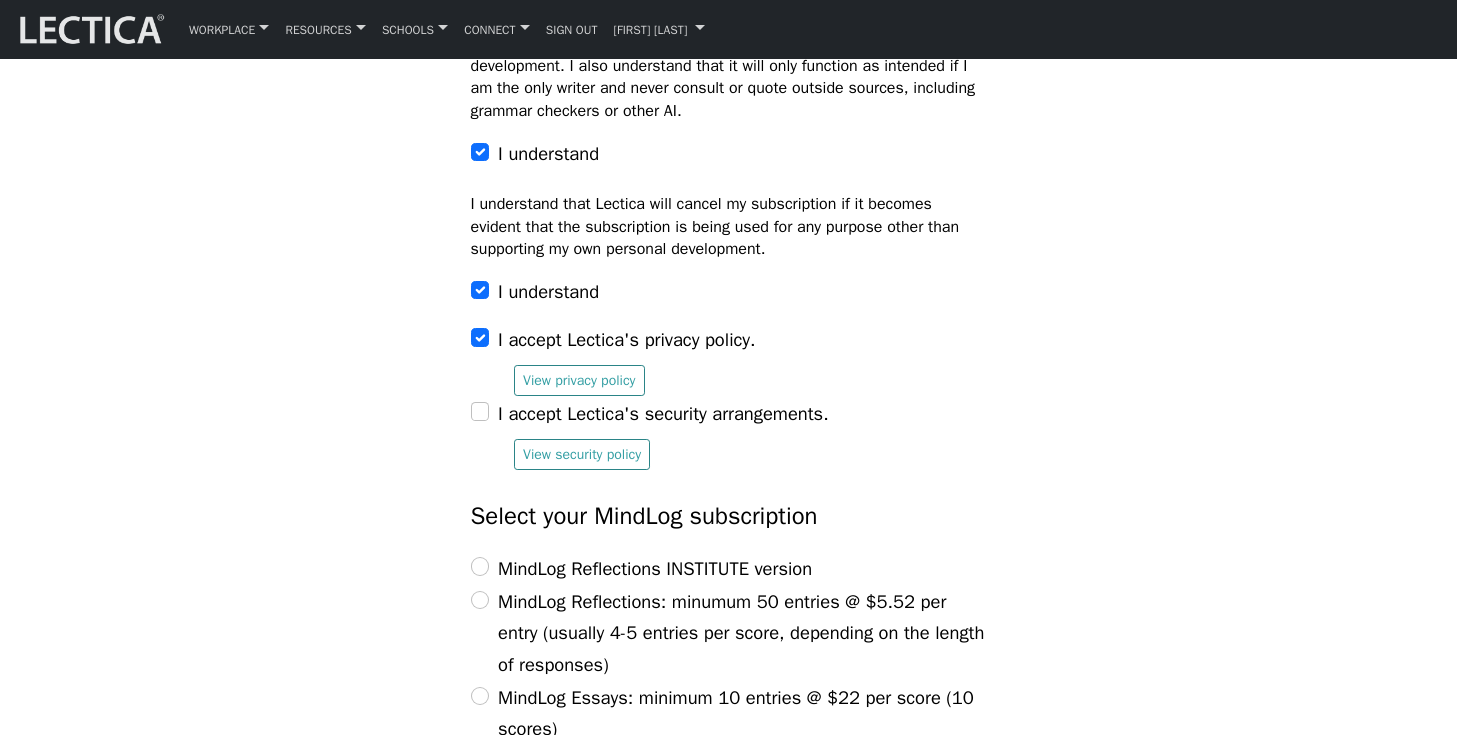 click on "I accept Lectica's security arrangements." at bounding box center [663, 413] 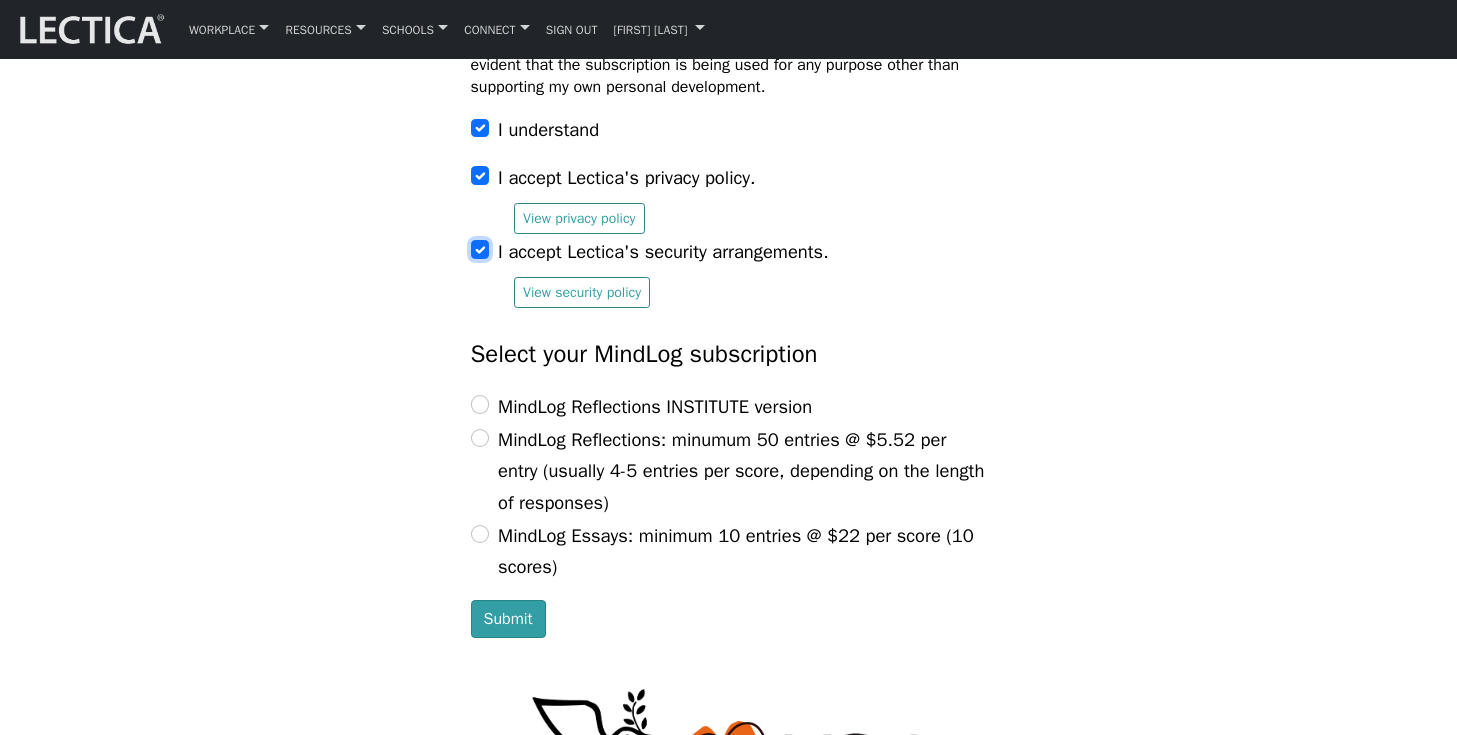 scroll, scrollTop: 2479, scrollLeft: 0, axis: vertical 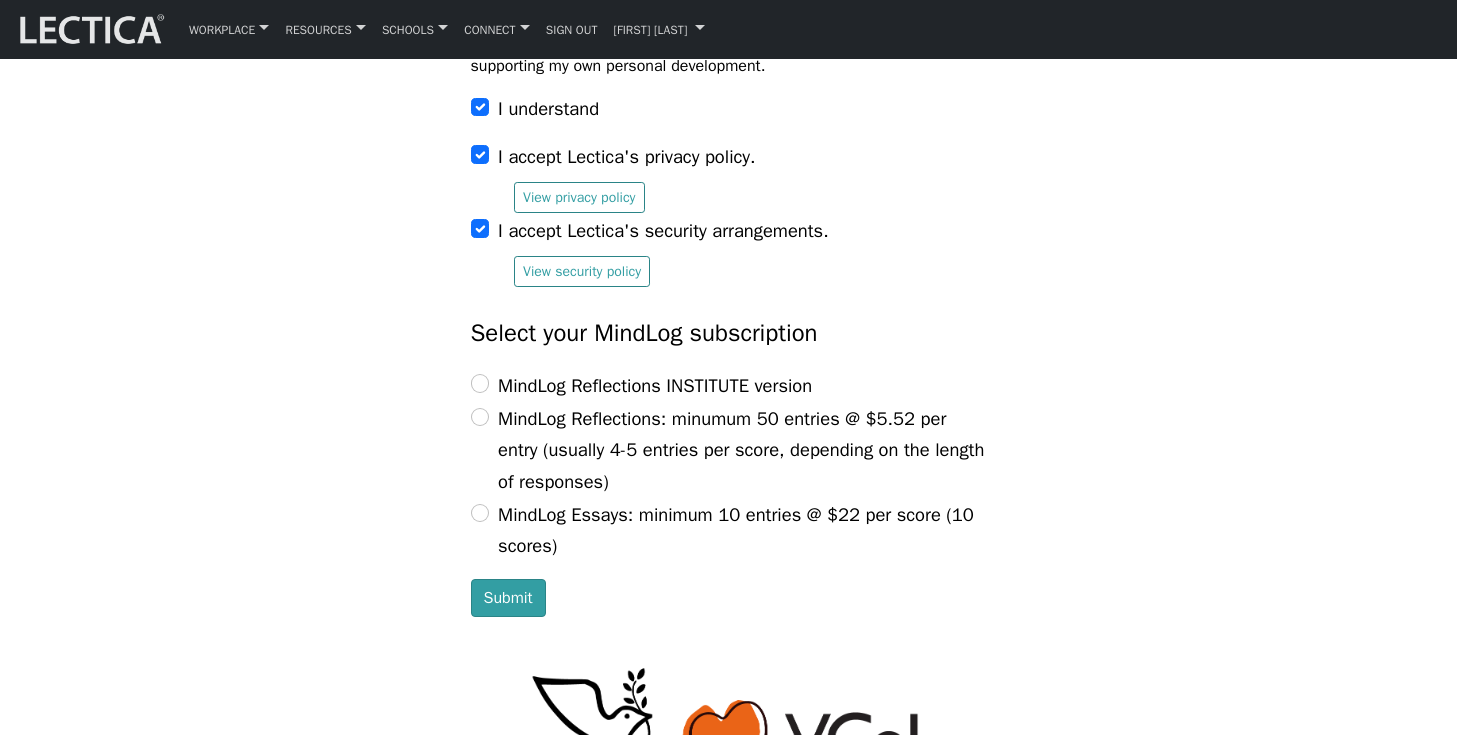 click on "MindLog Reflections INSTITUTE version" at bounding box center (655, 385) 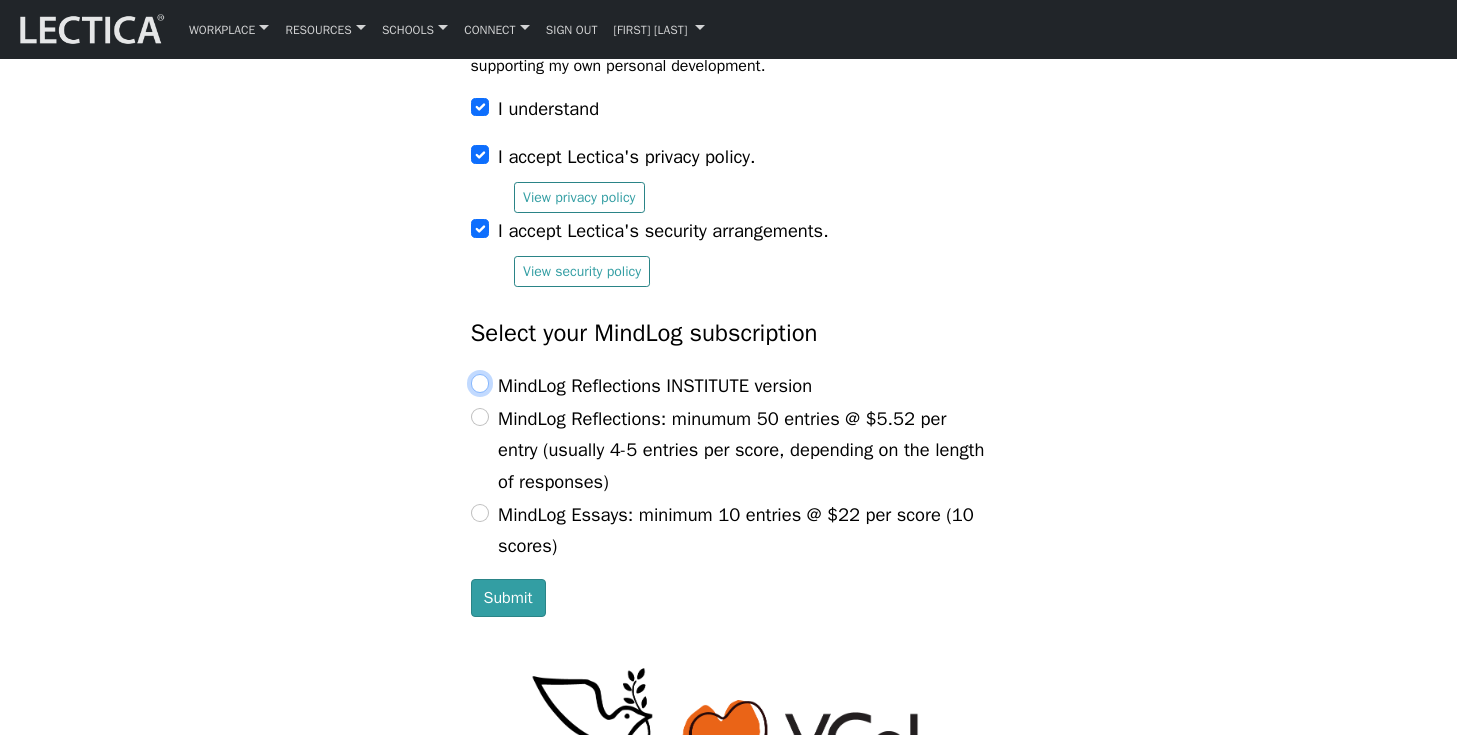 click on "MindLog Reflections INSTITUTE version" at bounding box center [480, 383] 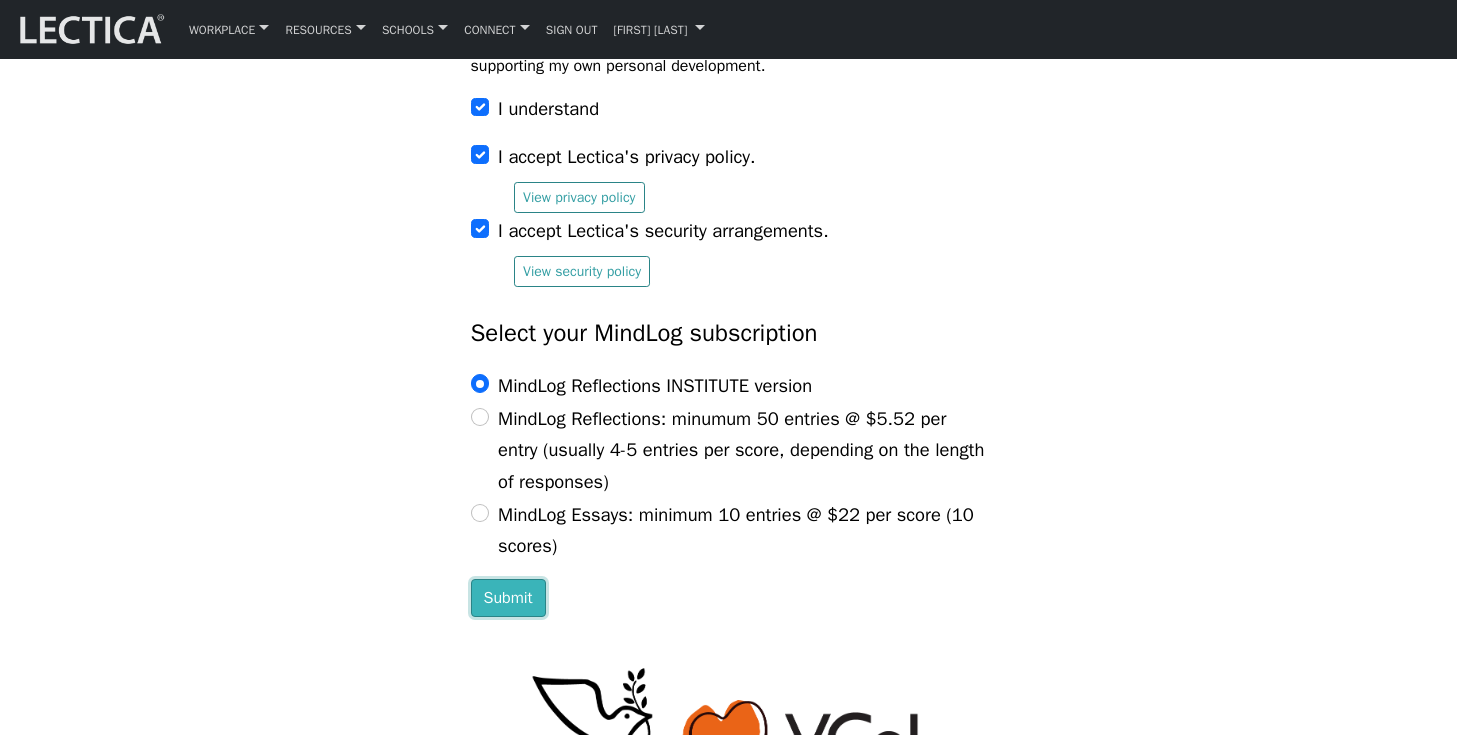 click on "Submit" at bounding box center [508, 598] 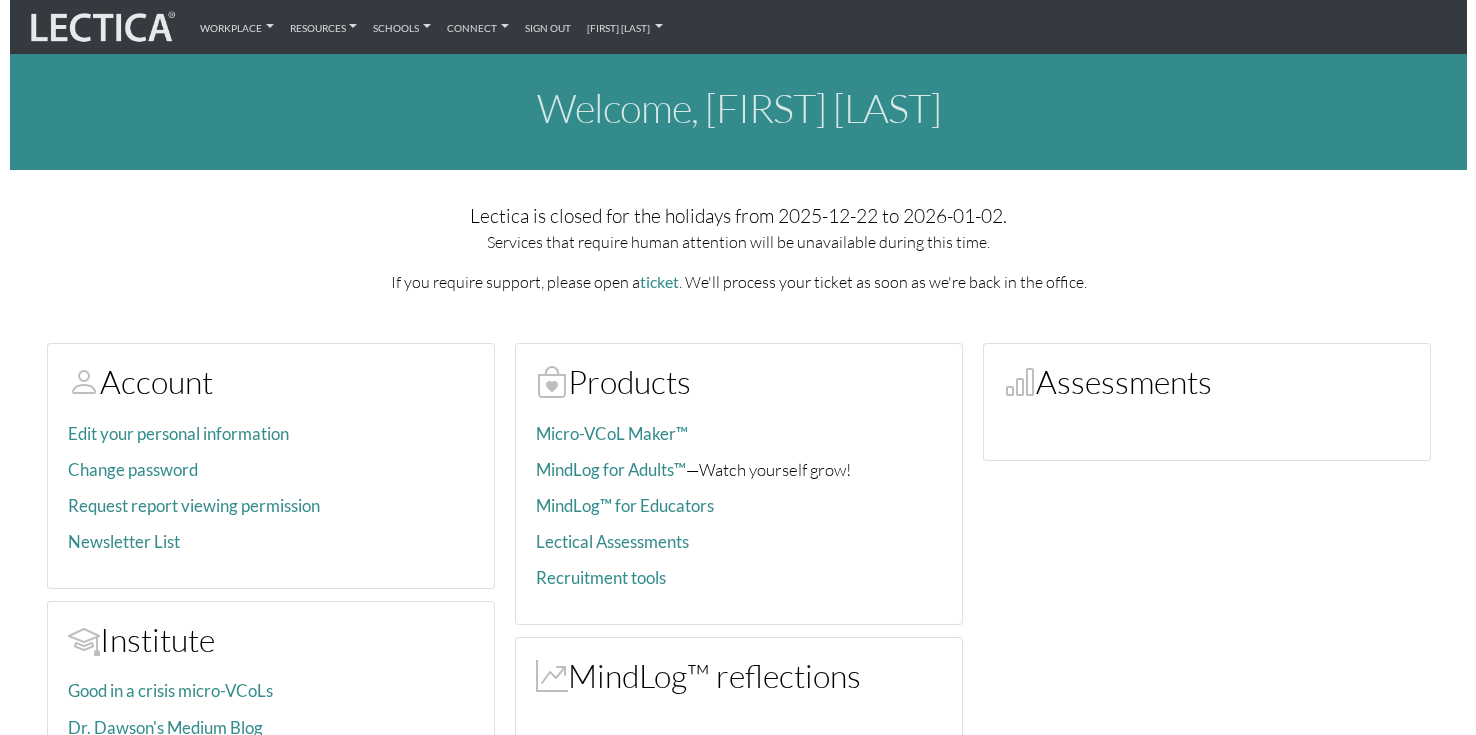 scroll, scrollTop: 0, scrollLeft: 0, axis: both 